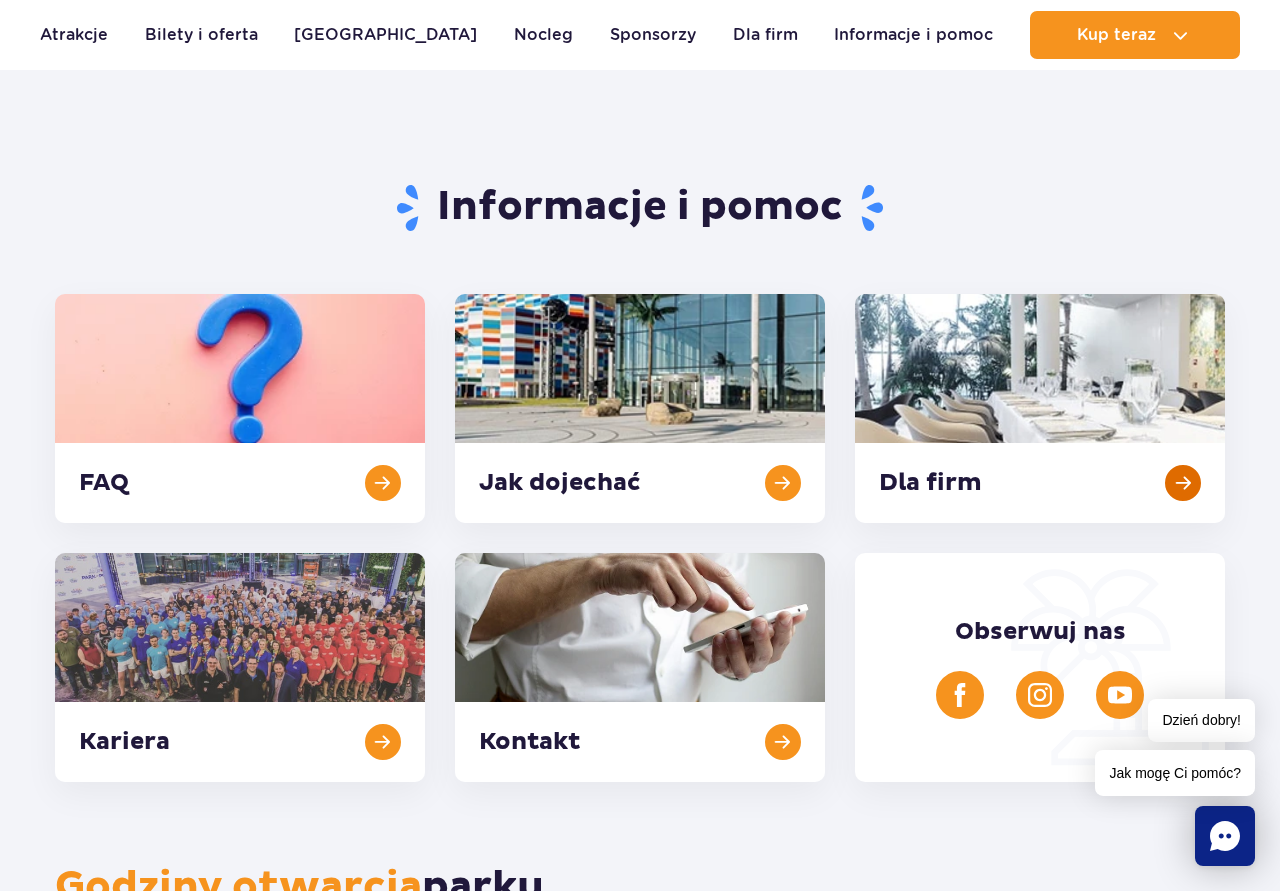 scroll, scrollTop: 204, scrollLeft: 0, axis: vertical 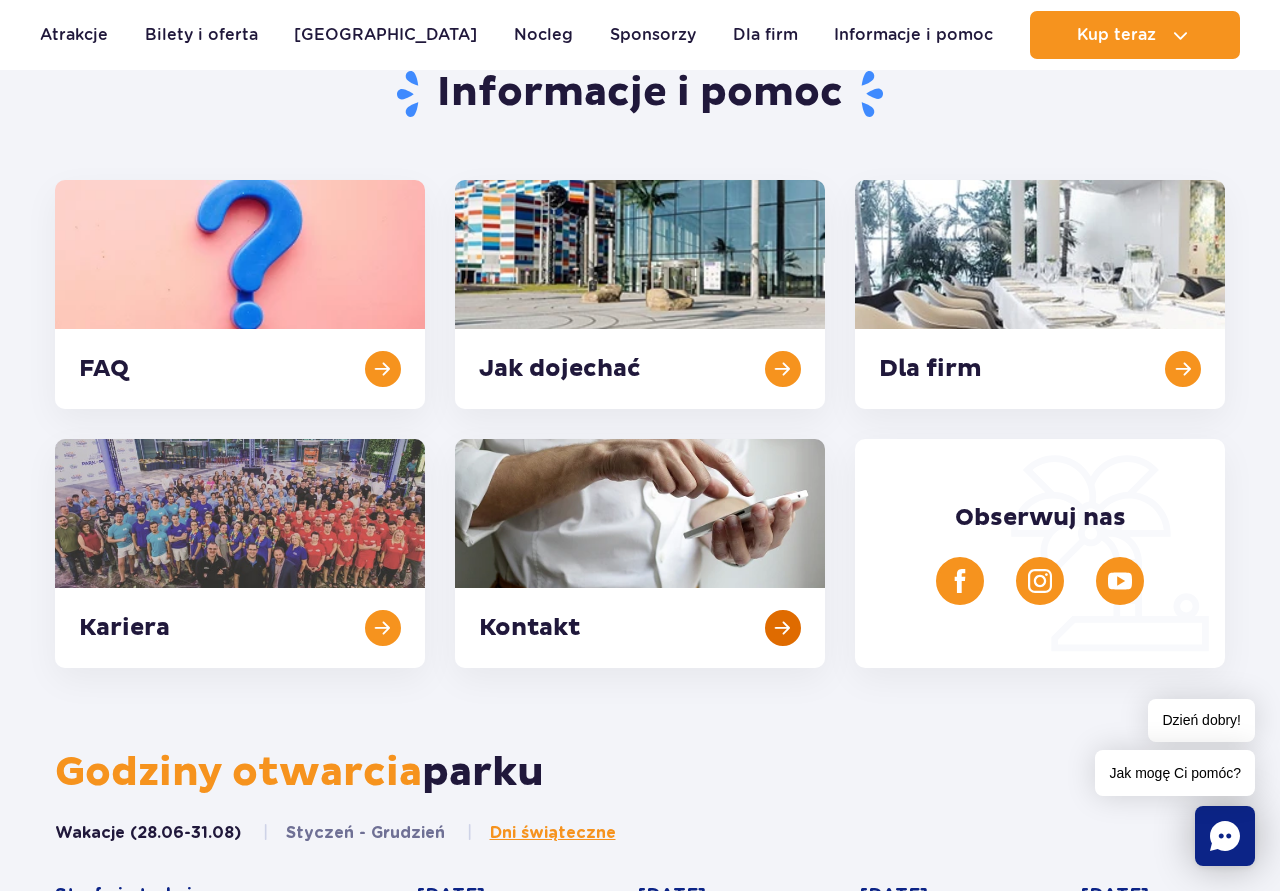 click at bounding box center (640, 553) 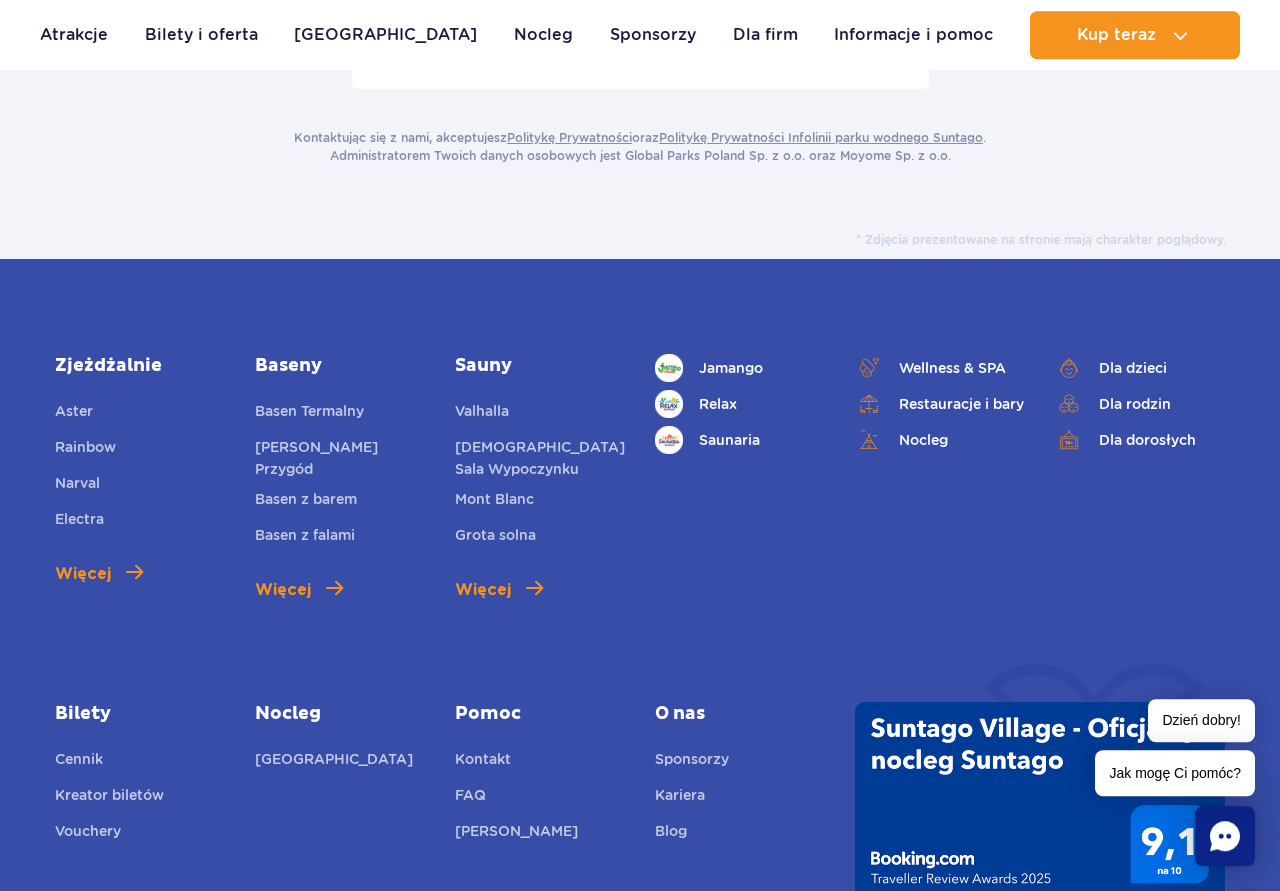 scroll, scrollTop: 714, scrollLeft: 0, axis: vertical 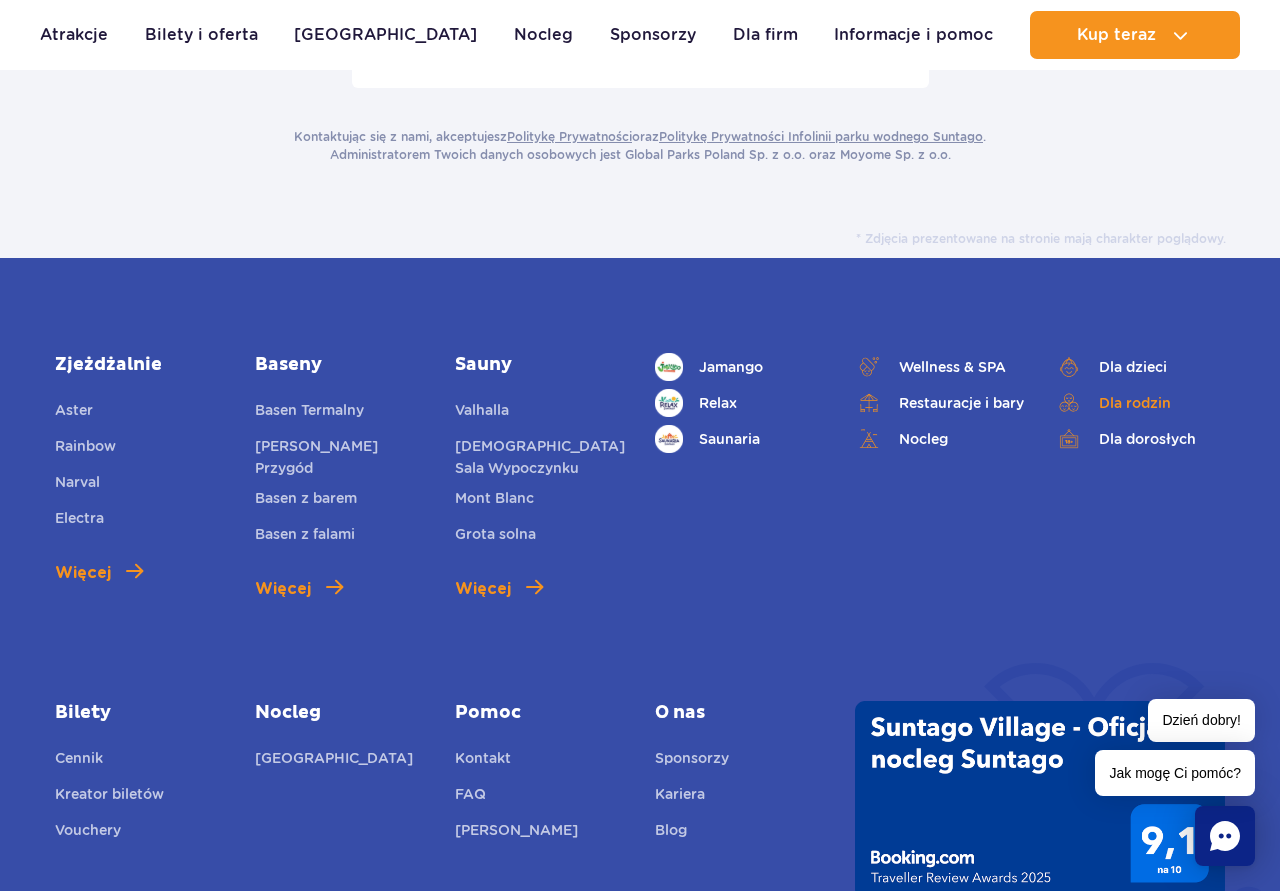 click on "Dla rodzin" at bounding box center [1140, 403] 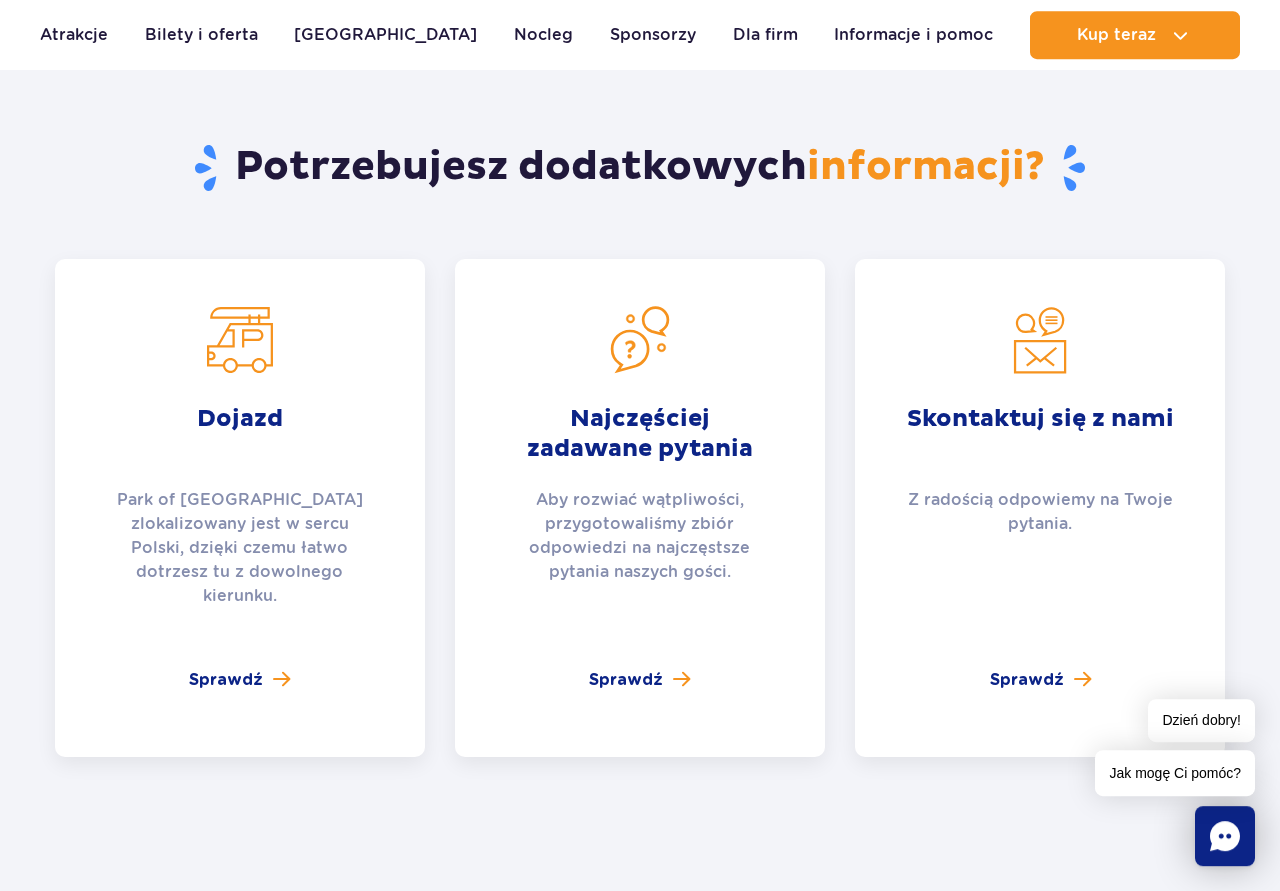 scroll, scrollTop: 3060, scrollLeft: 0, axis: vertical 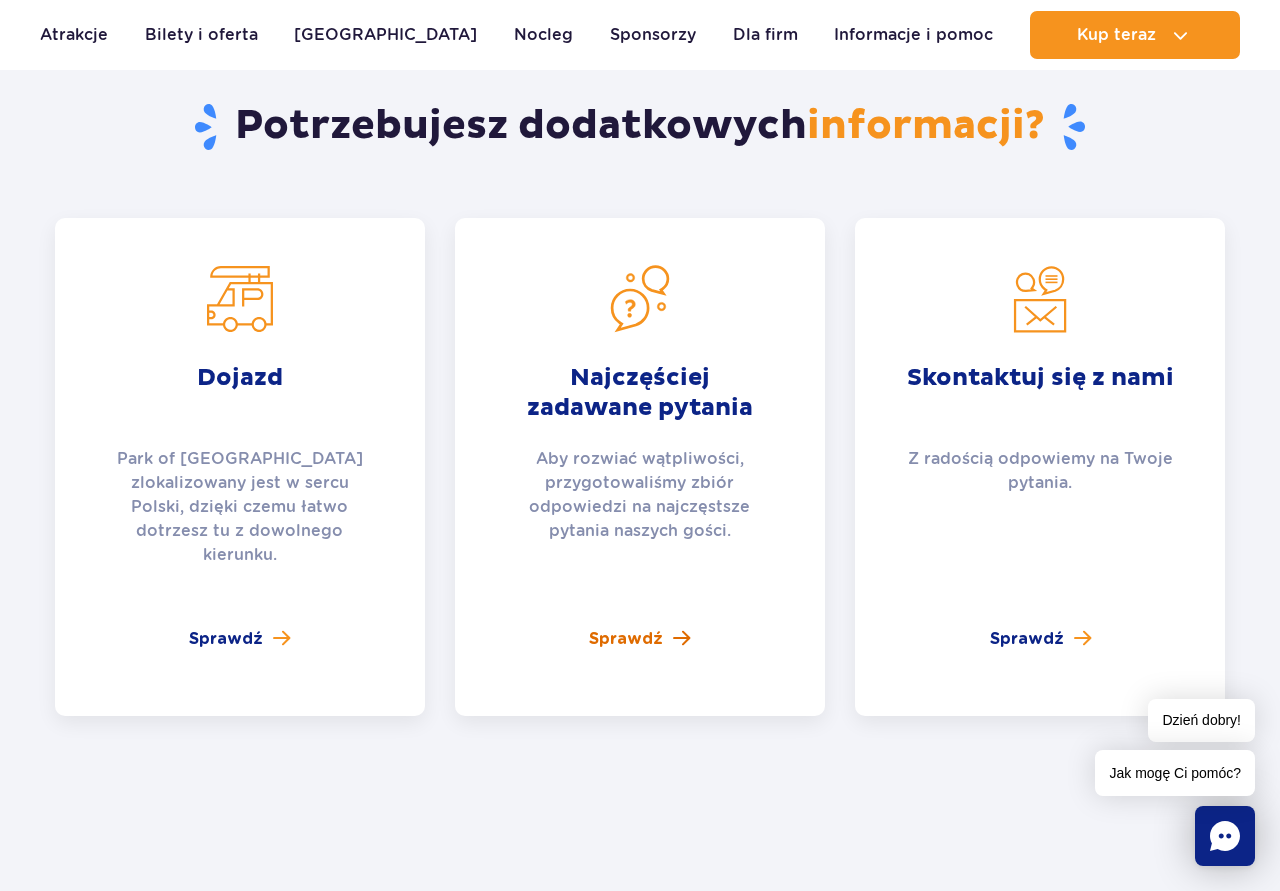click on "Sprawdź" at bounding box center (626, 639) 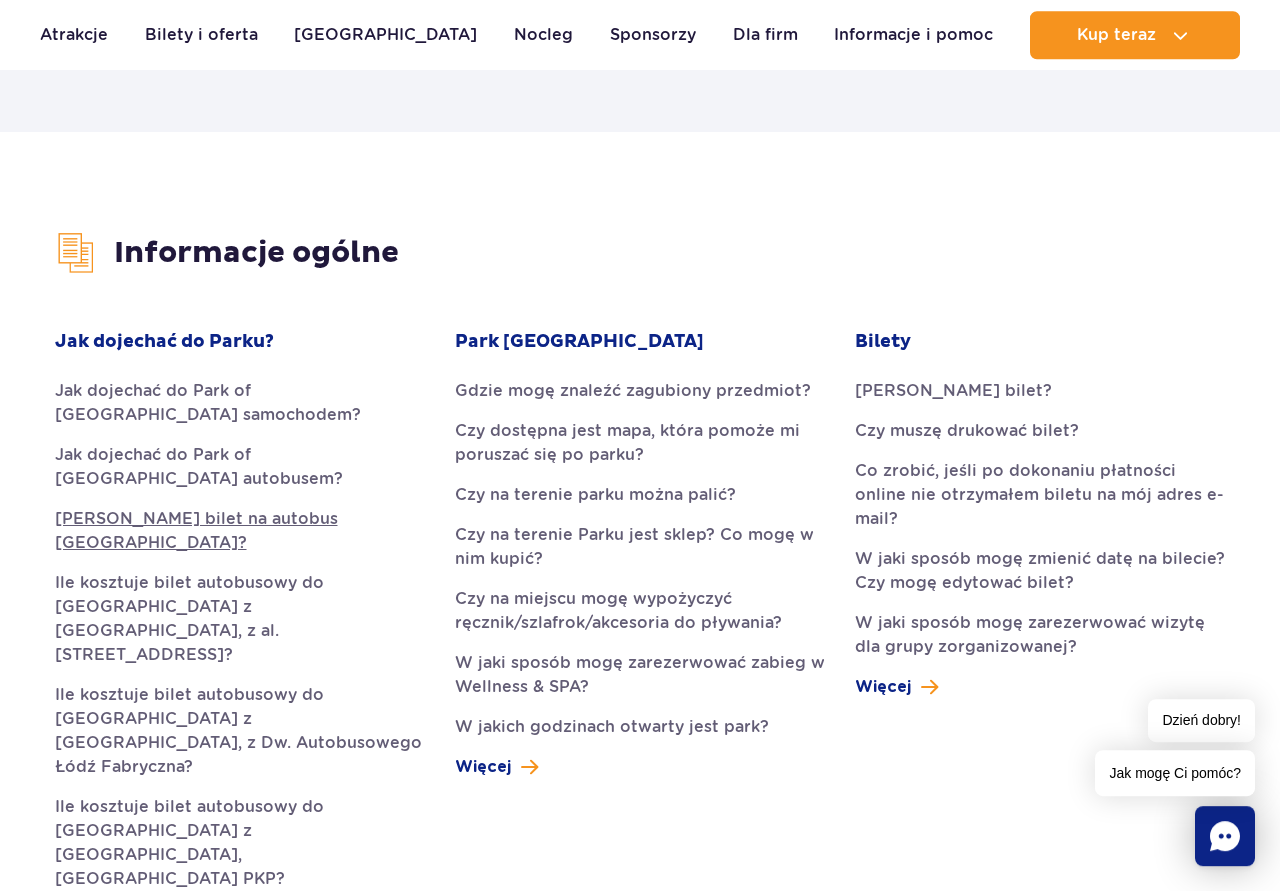 scroll, scrollTop: 408, scrollLeft: 0, axis: vertical 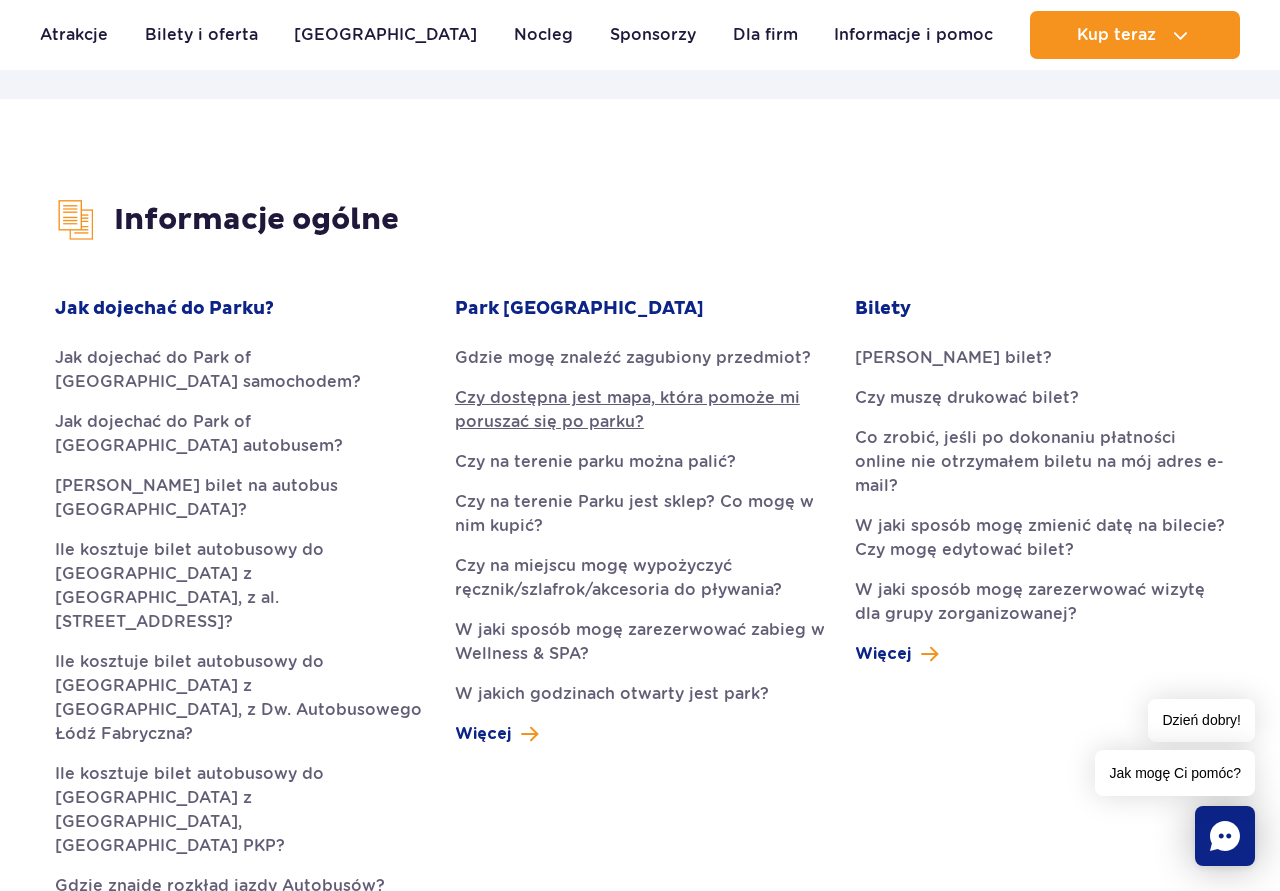 click on "Czy dostępna jest mapa, która pomoże mi poruszać się po parku?" at bounding box center [640, 410] 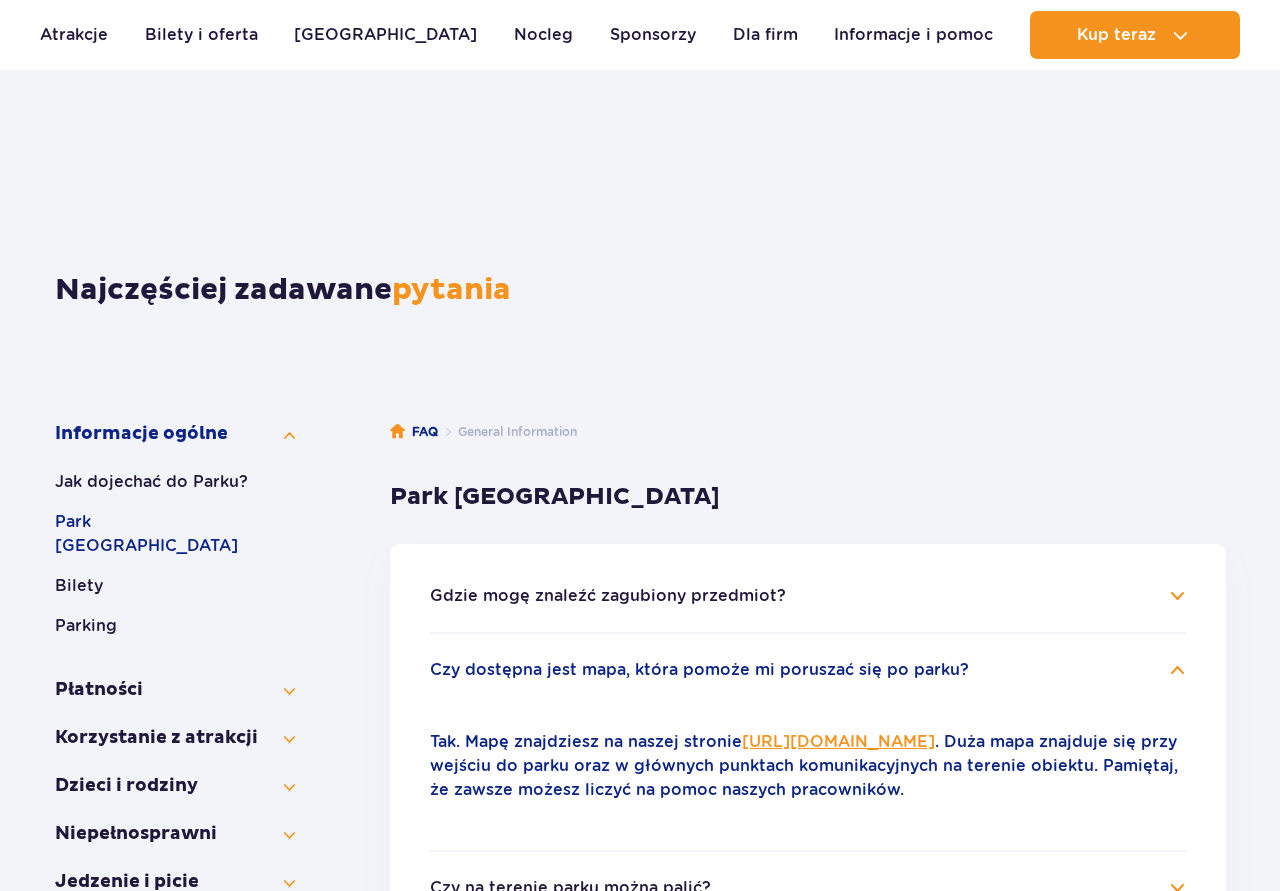 scroll, scrollTop: 522, scrollLeft: 0, axis: vertical 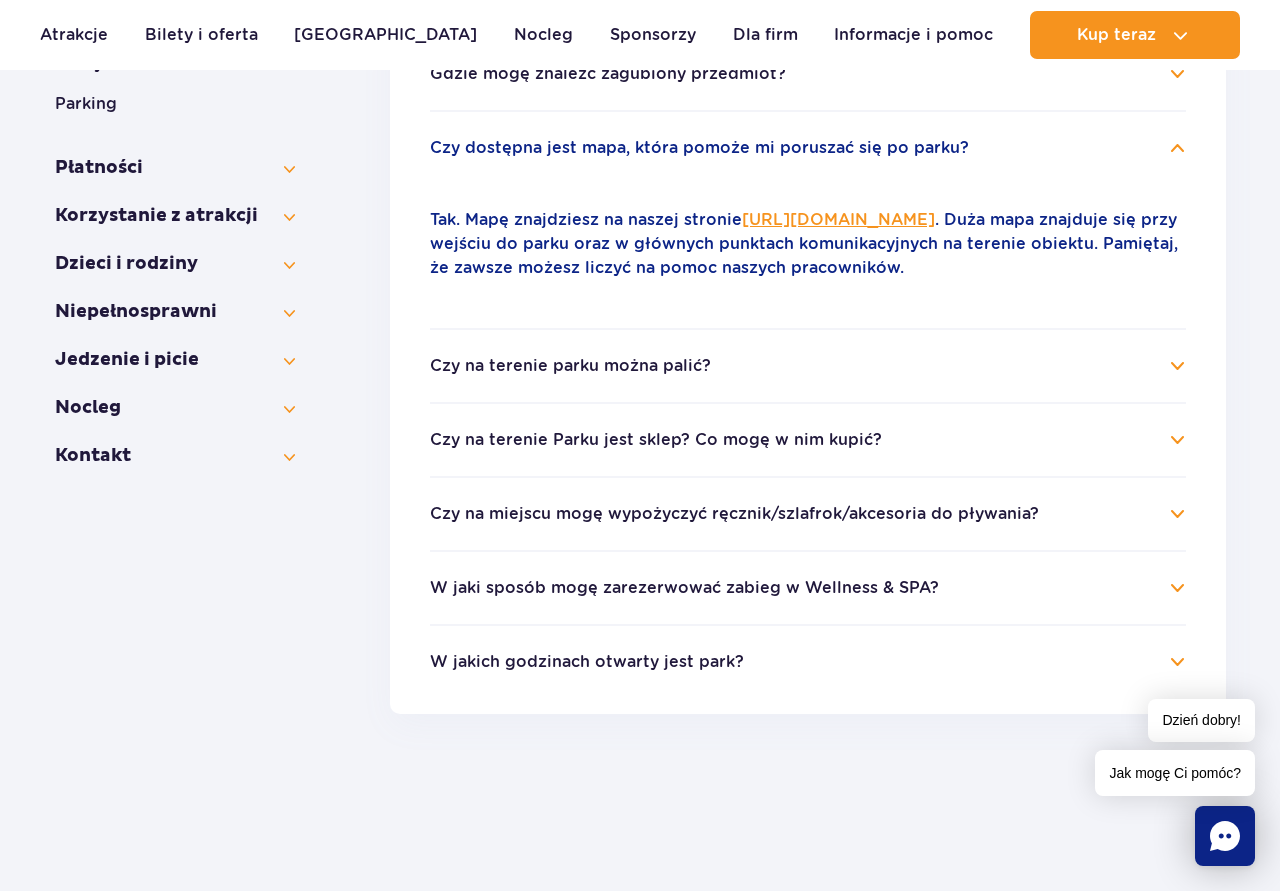 click on "Czy na miejscu mogę wypożyczyć ręcznik/szlafrok/akcesoria do pływania?" at bounding box center (734, 514) 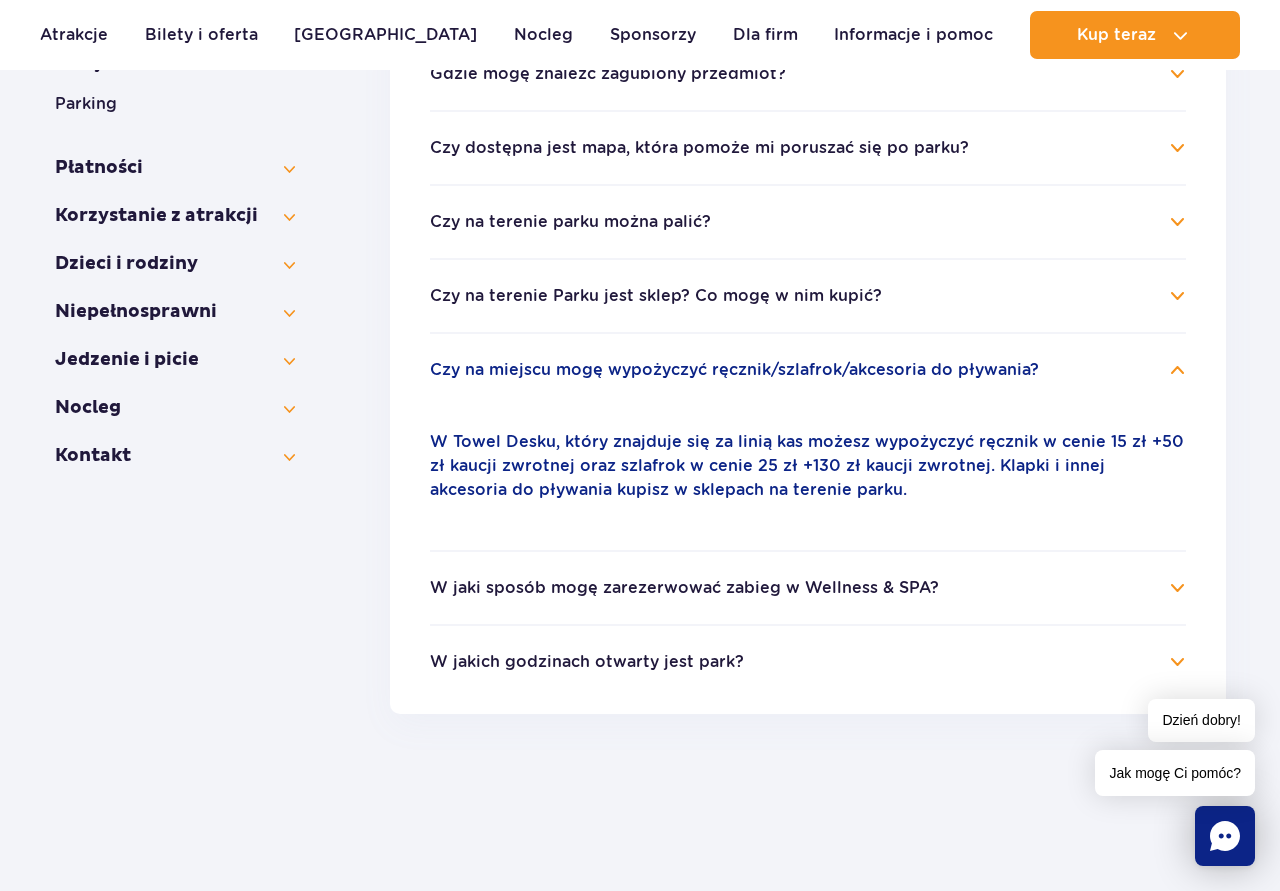 scroll, scrollTop: 114, scrollLeft: 0, axis: vertical 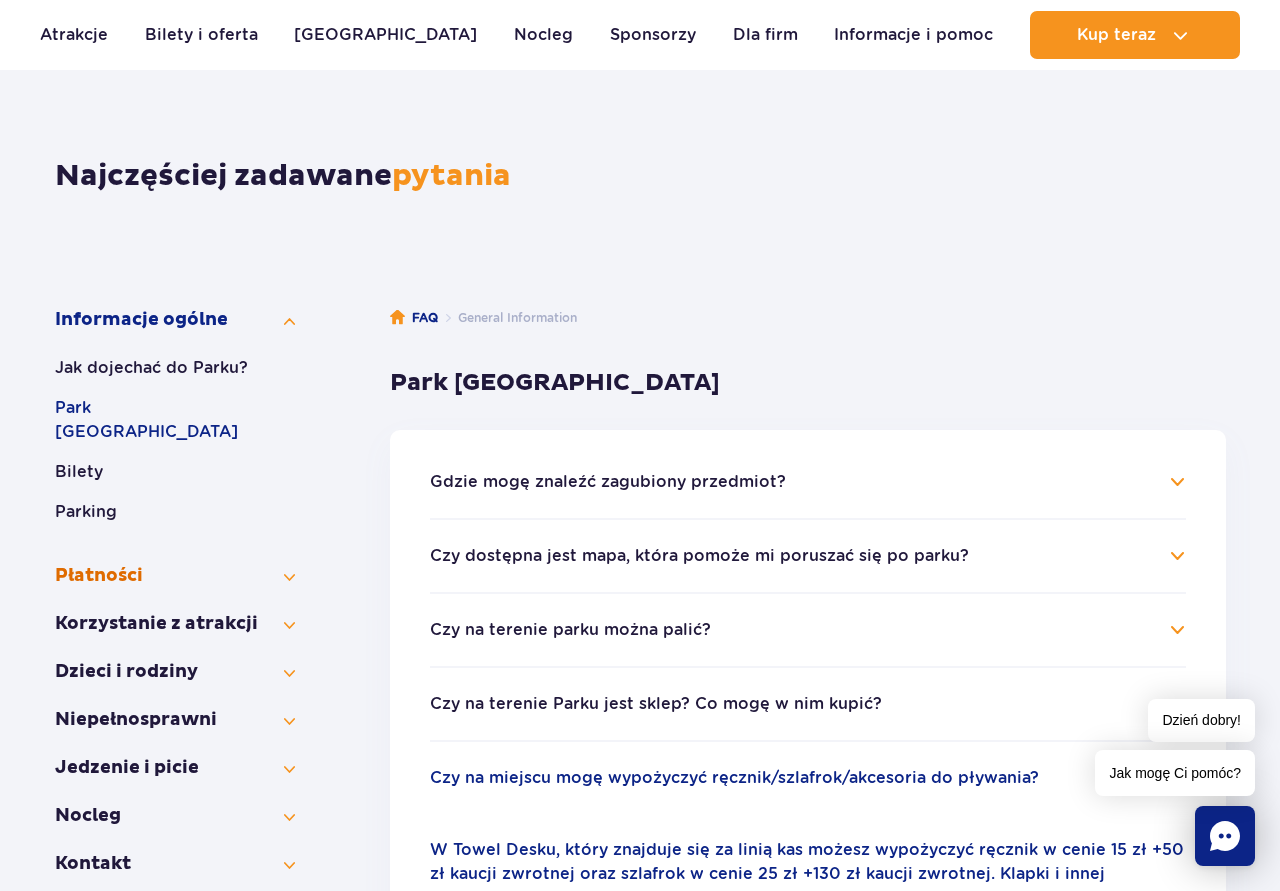 click on "Płatności" at bounding box center [175, 576] 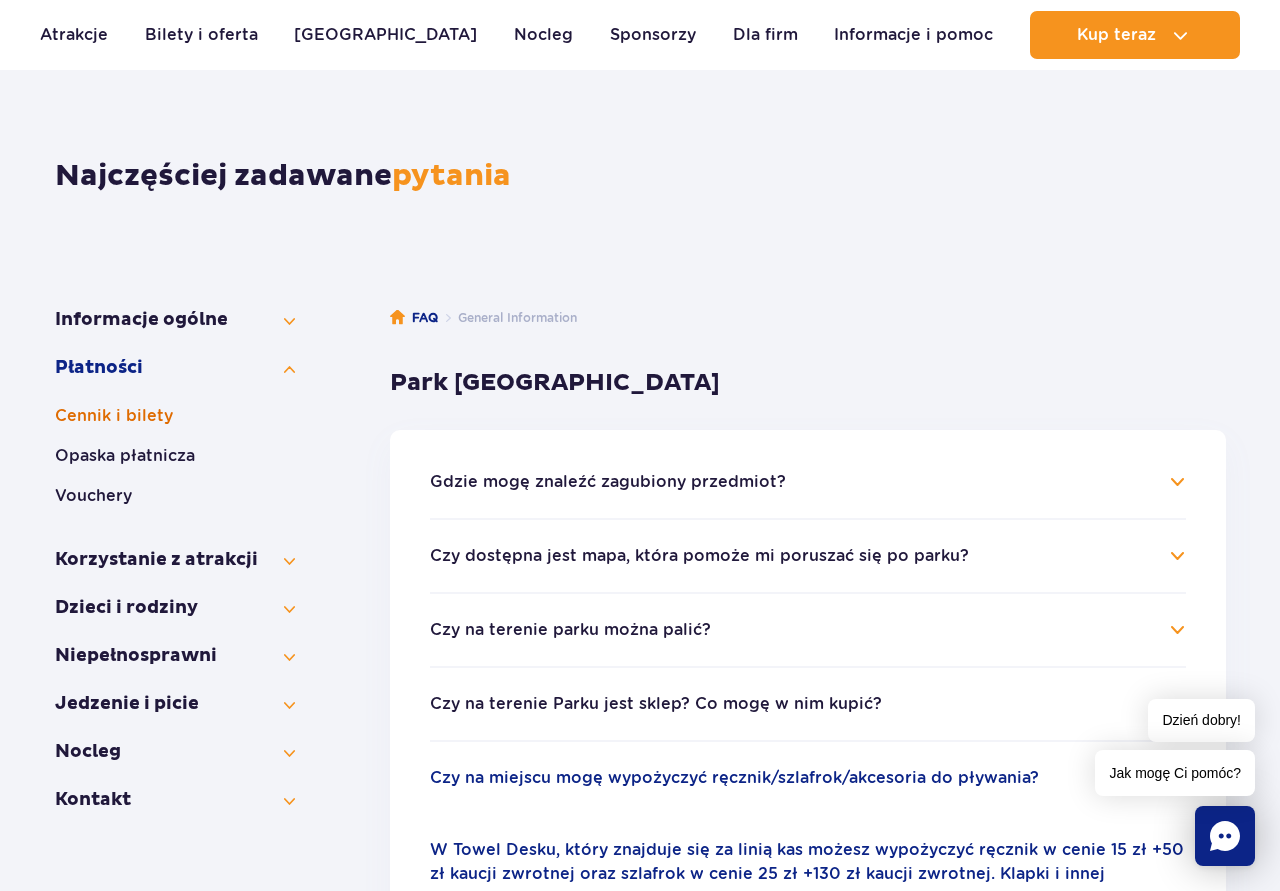 click on "Cennik i bilety" at bounding box center [175, 416] 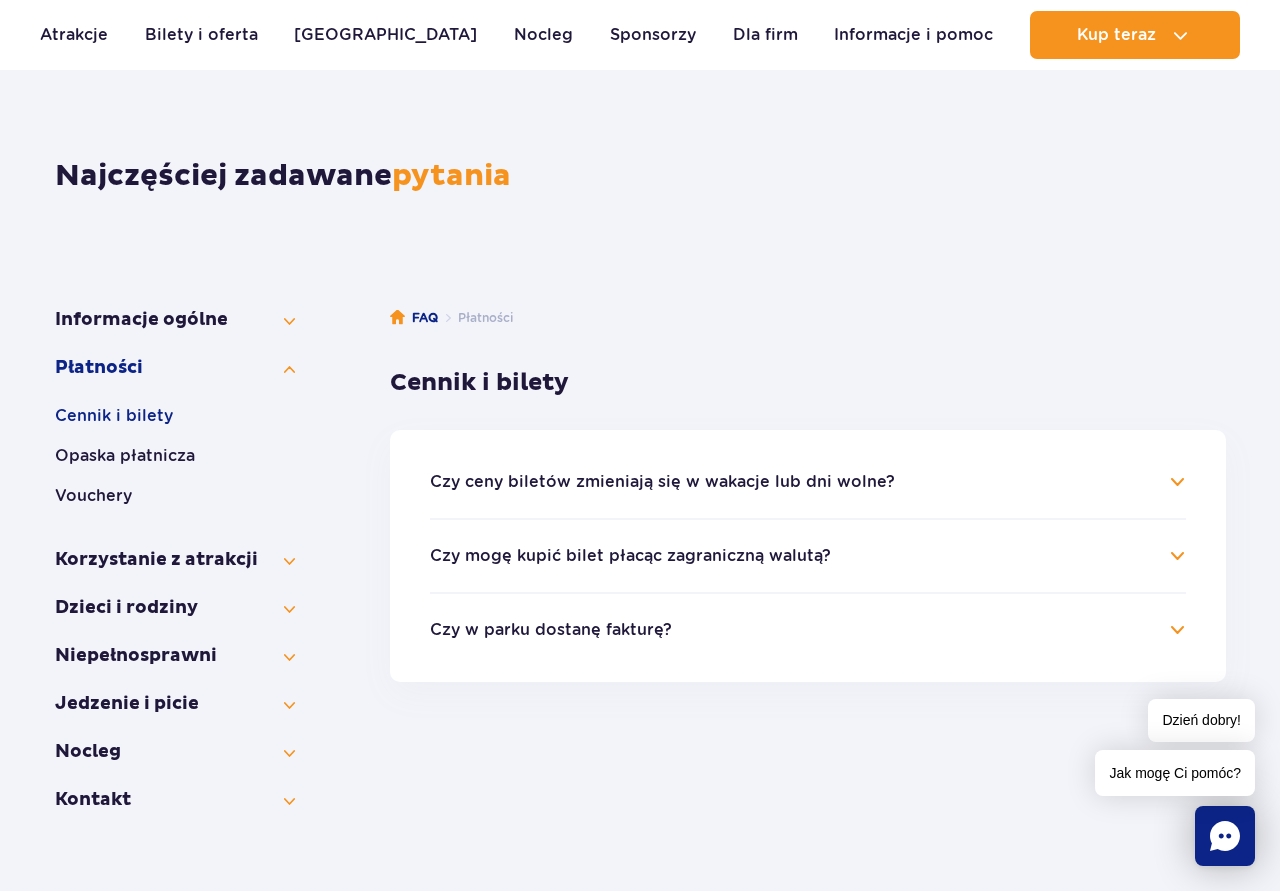 click on "Czy ceny biletów zmieniają się w wakacje lub dni wolne?" at bounding box center (662, 482) 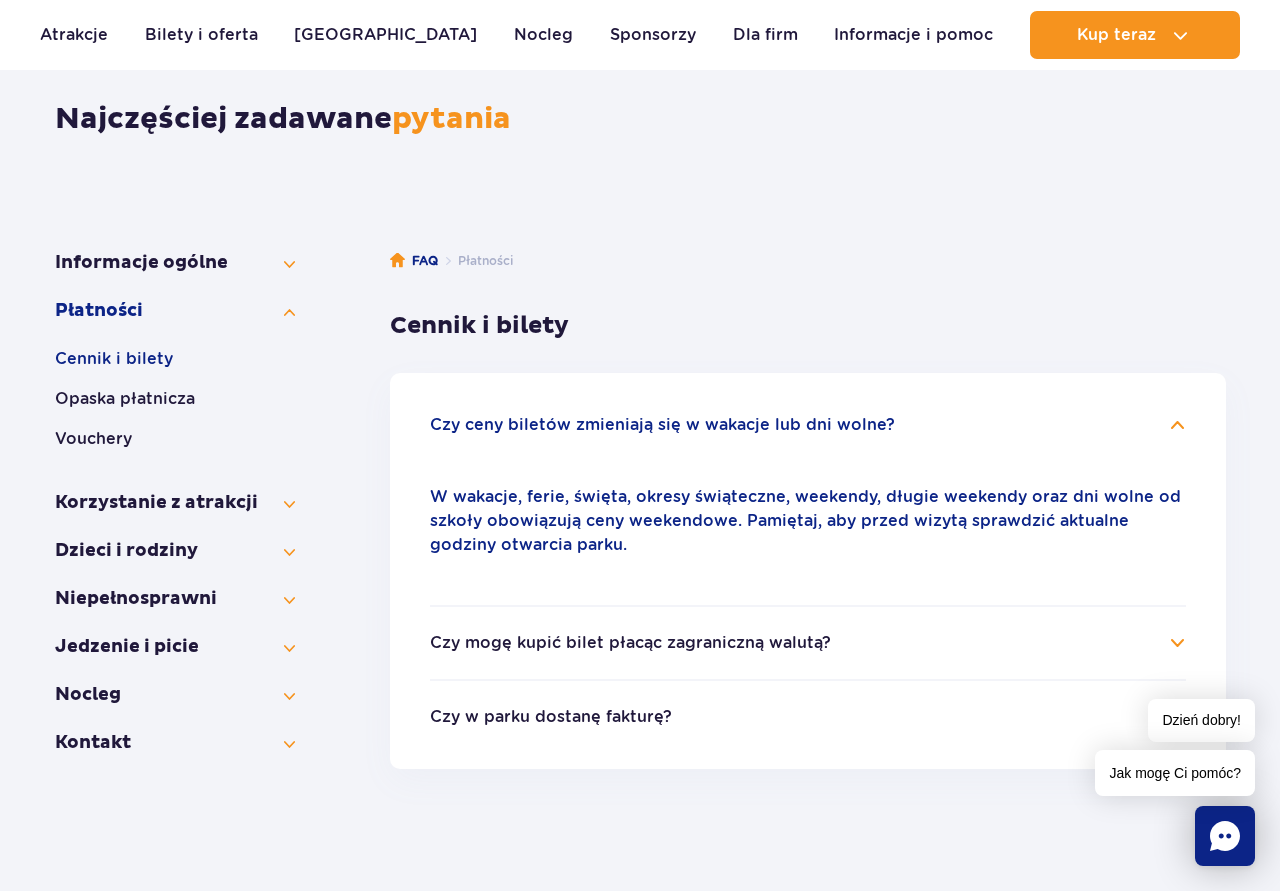 scroll, scrollTop: 216, scrollLeft: 0, axis: vertical 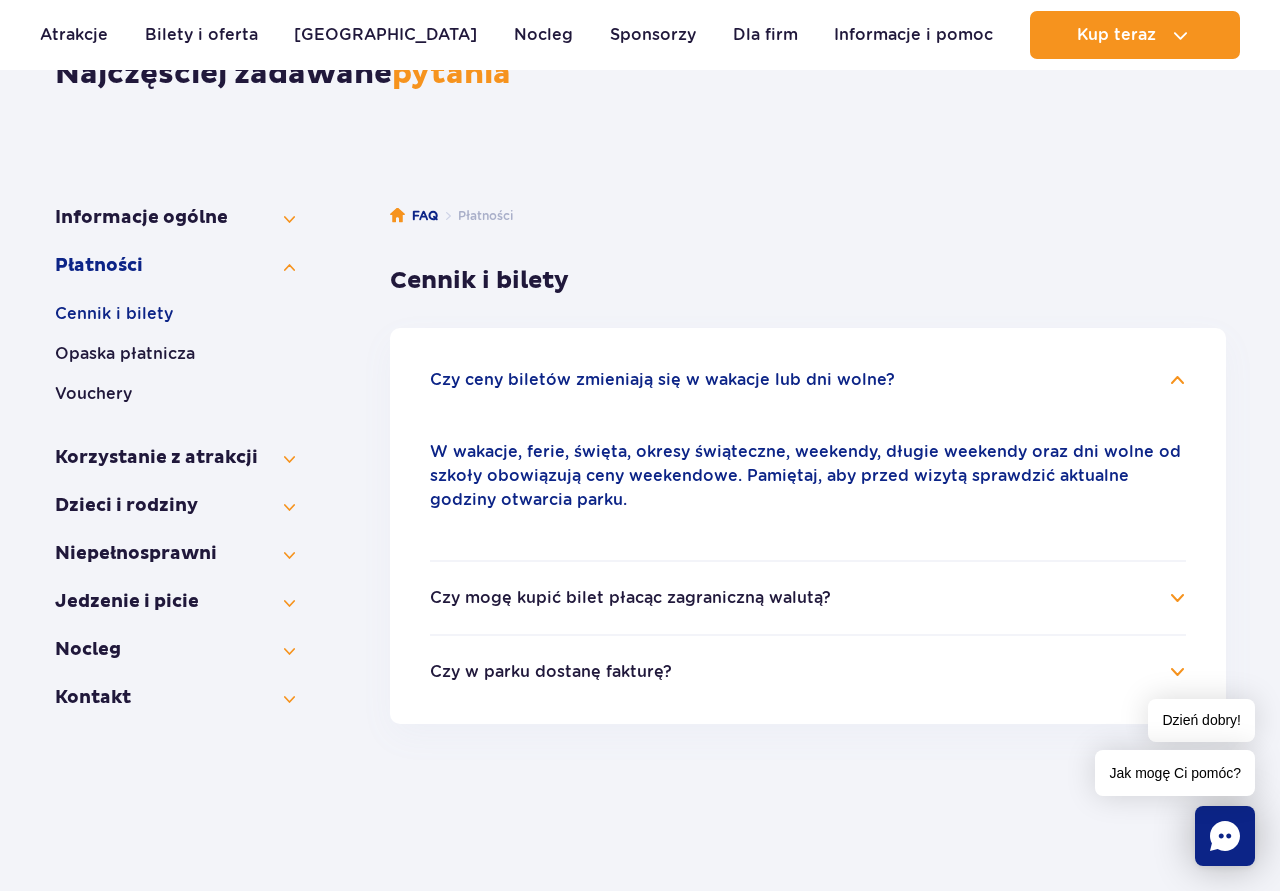 click on "Czy mogę kupić bilet płacąc zagraniczną walutą?" at bounding box center [630, 598] 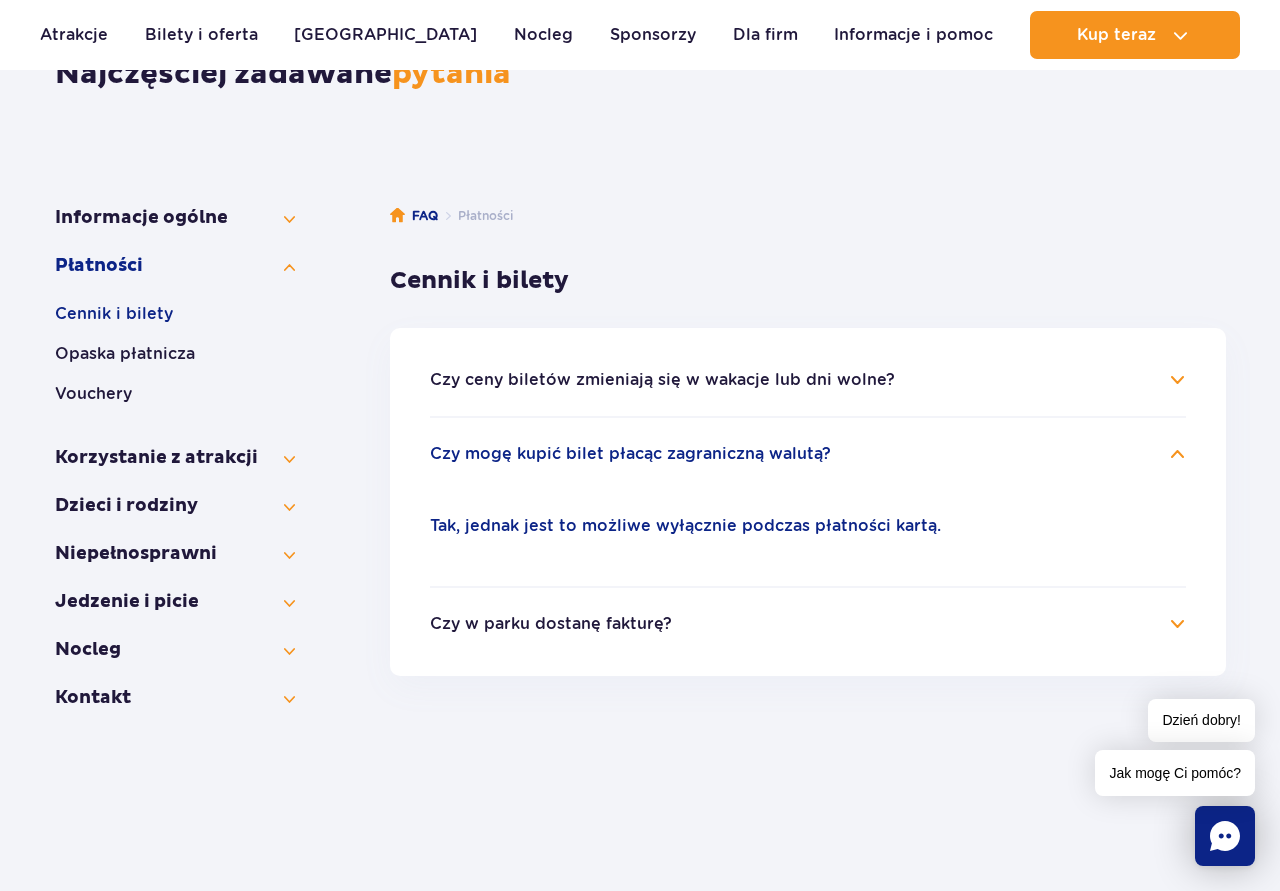 click on "Czy w parku dostanę fakturę?" at bounding box center (551, 624) 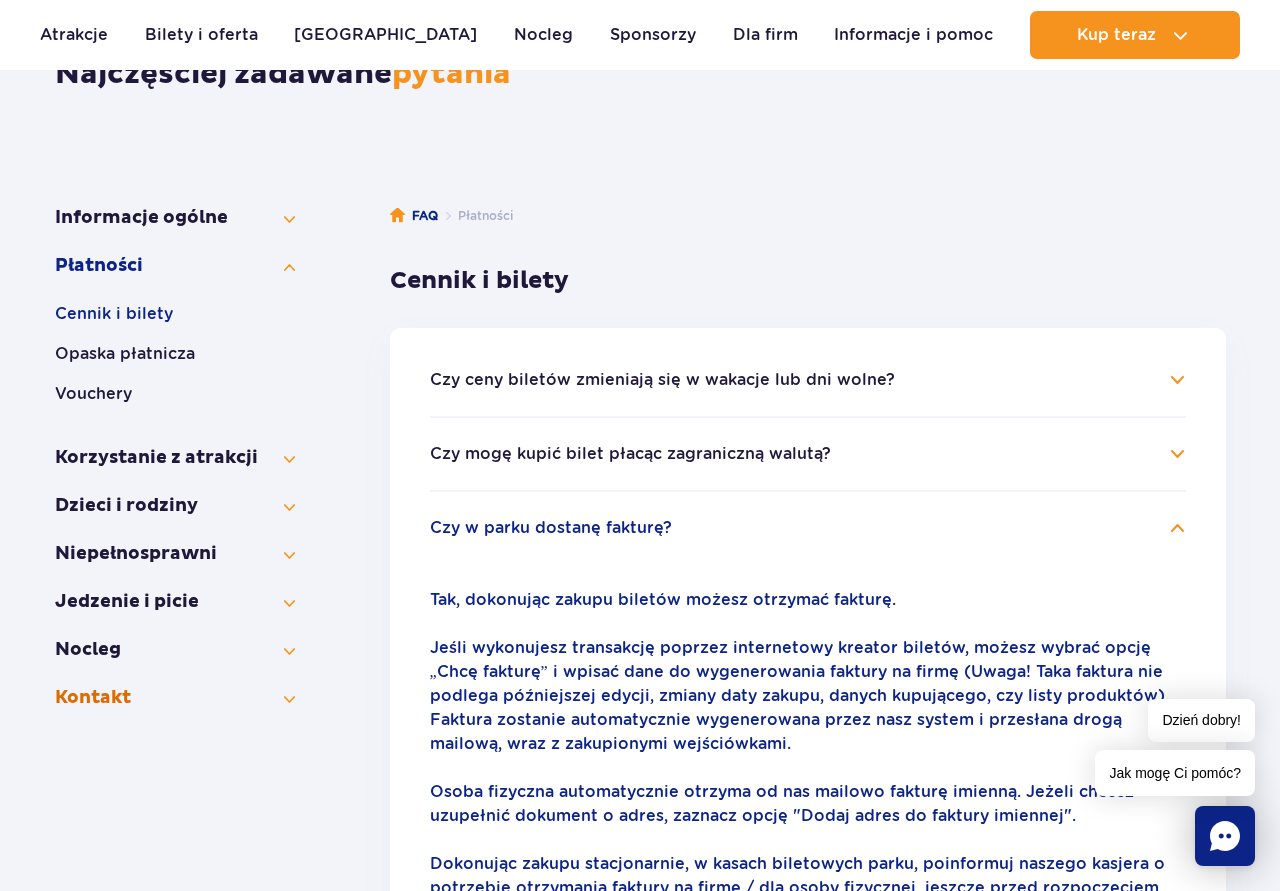 click on "Kontakt" at bounding box center [175, 698] 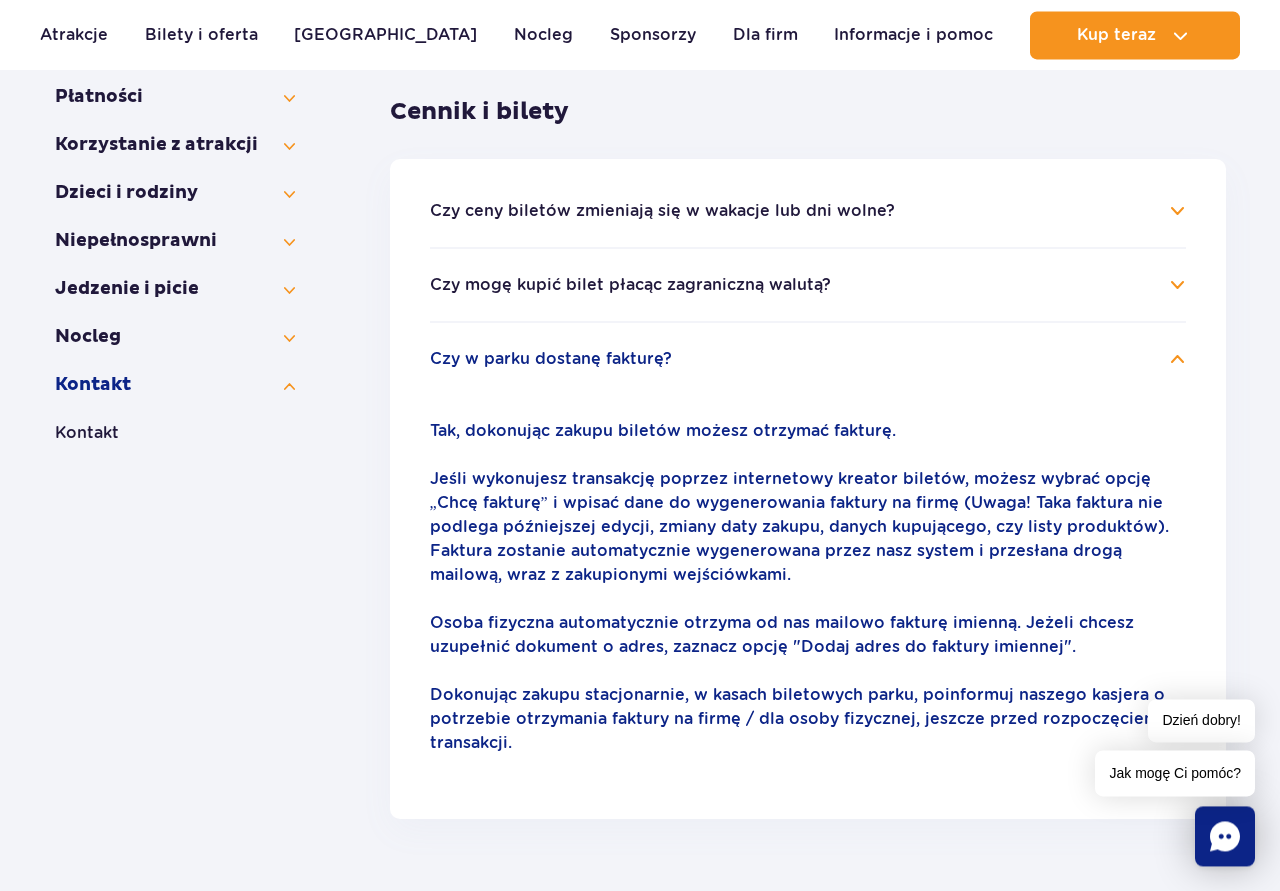 scroll, scrollTop: 420, scrollLeft: 0, axis: vertical 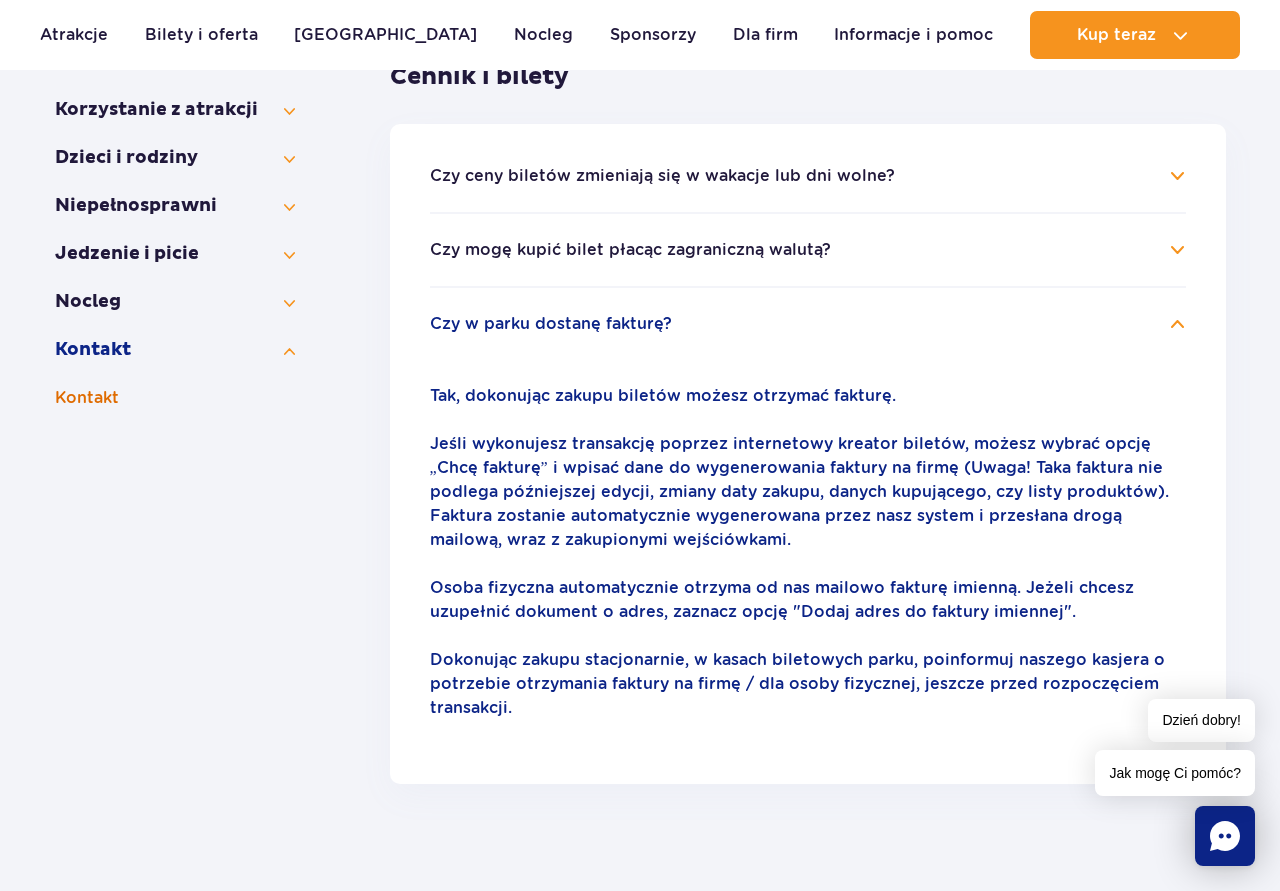 click on "Kontakt" at bounding box center [175, 398] 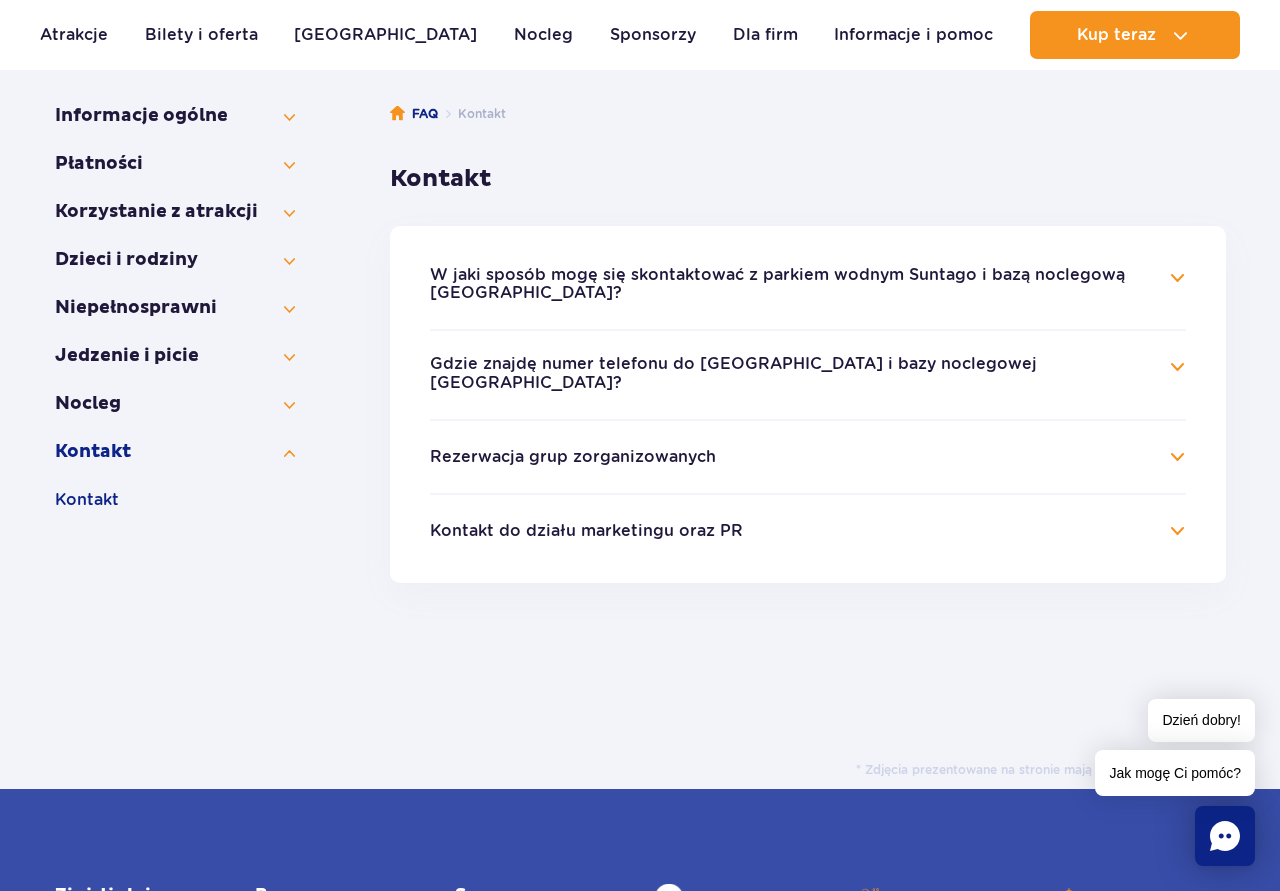 scroll, scrollTop: 12, scrollLeft: 0, axis: vertical 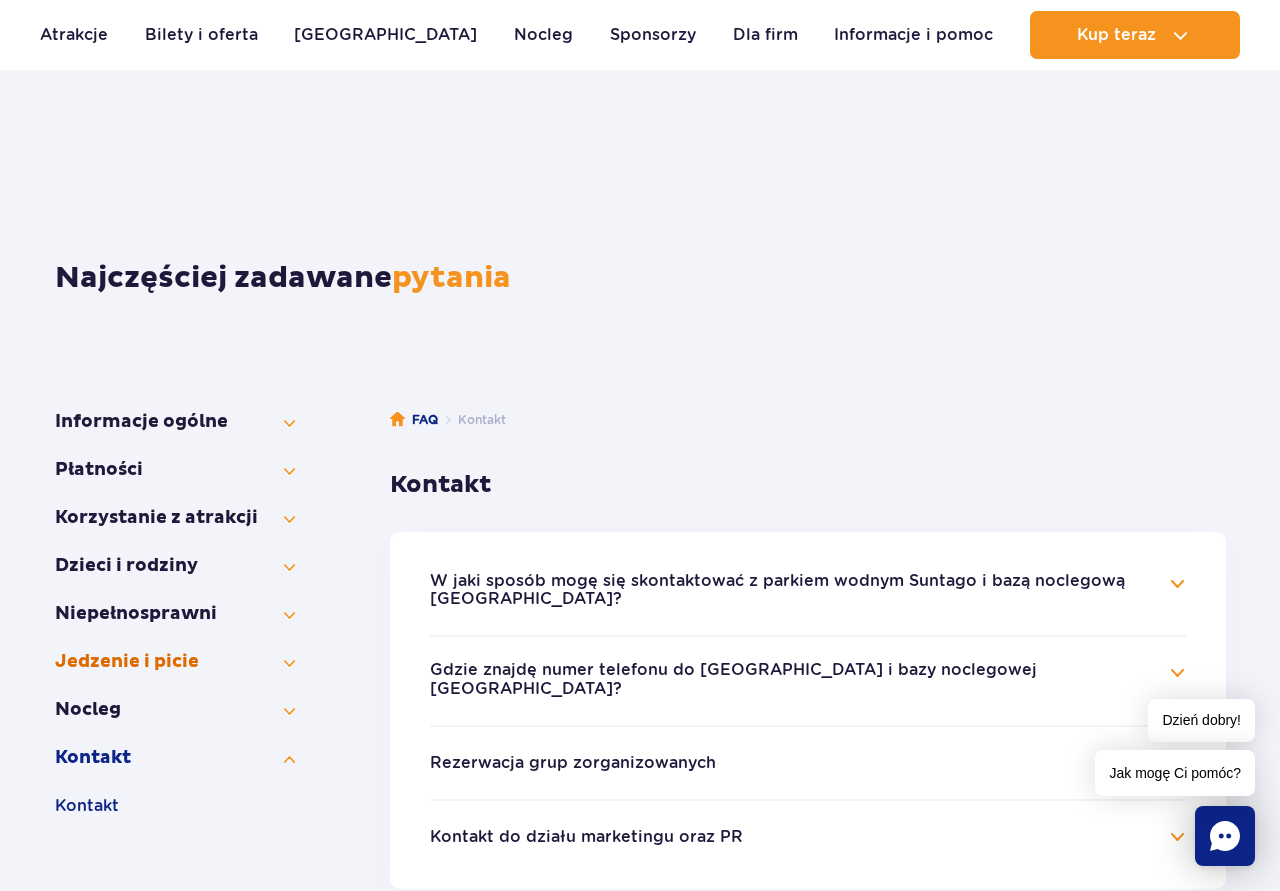 click on "Jedzenie i picie" at bounding box center [175, 662] 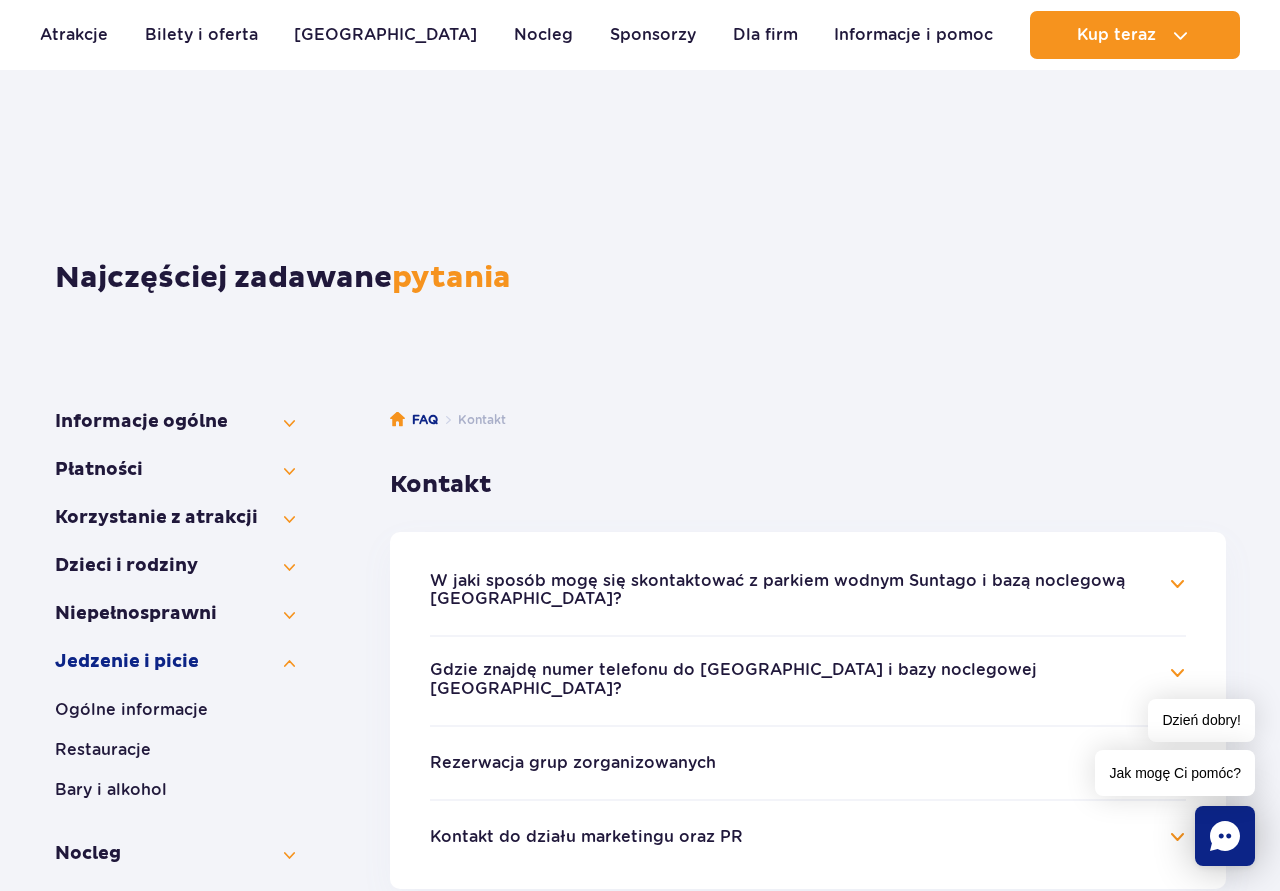click on "W jaki sposób mogę się skontaktować z parkiem wodnym Suntago i bazą noclegową Suntago Village?" at bounding box center [793, 590] 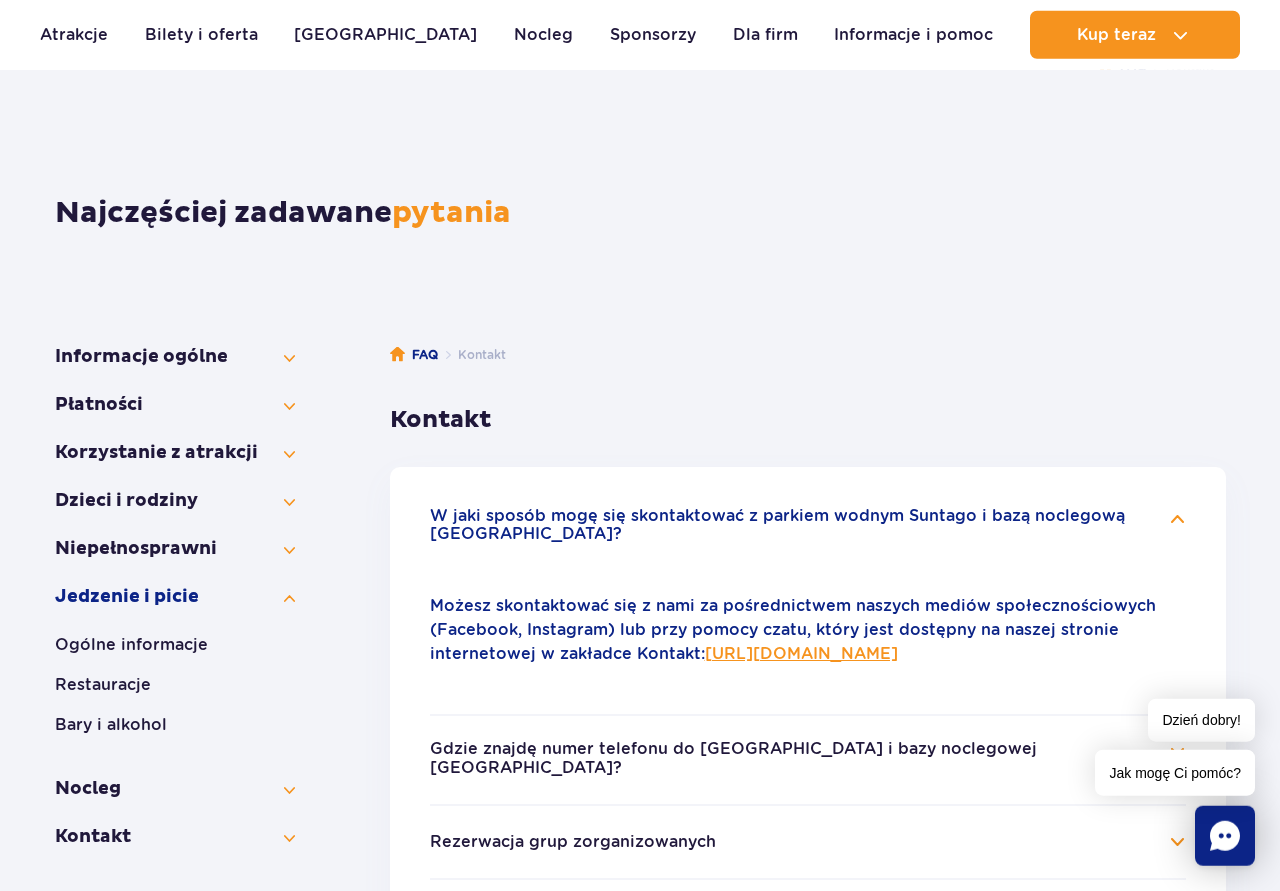 scroll, scrollTop: 114, scrollLeft: 0, axis: vertical 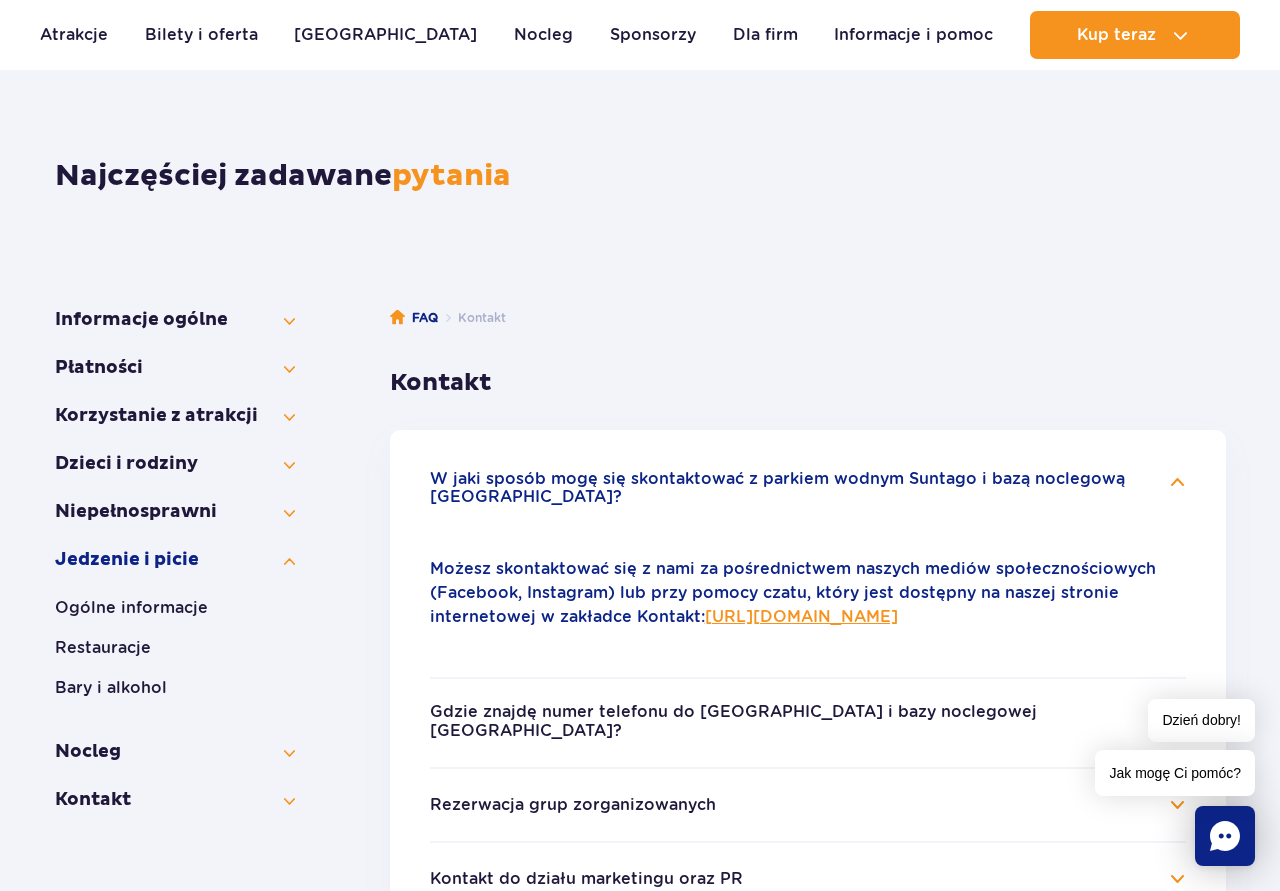 click on "Gdzie znajdę numer telefonu do parku wodnego Suntago i bazy noclegowej Suntago Village?" at bounding box center (793, 721) 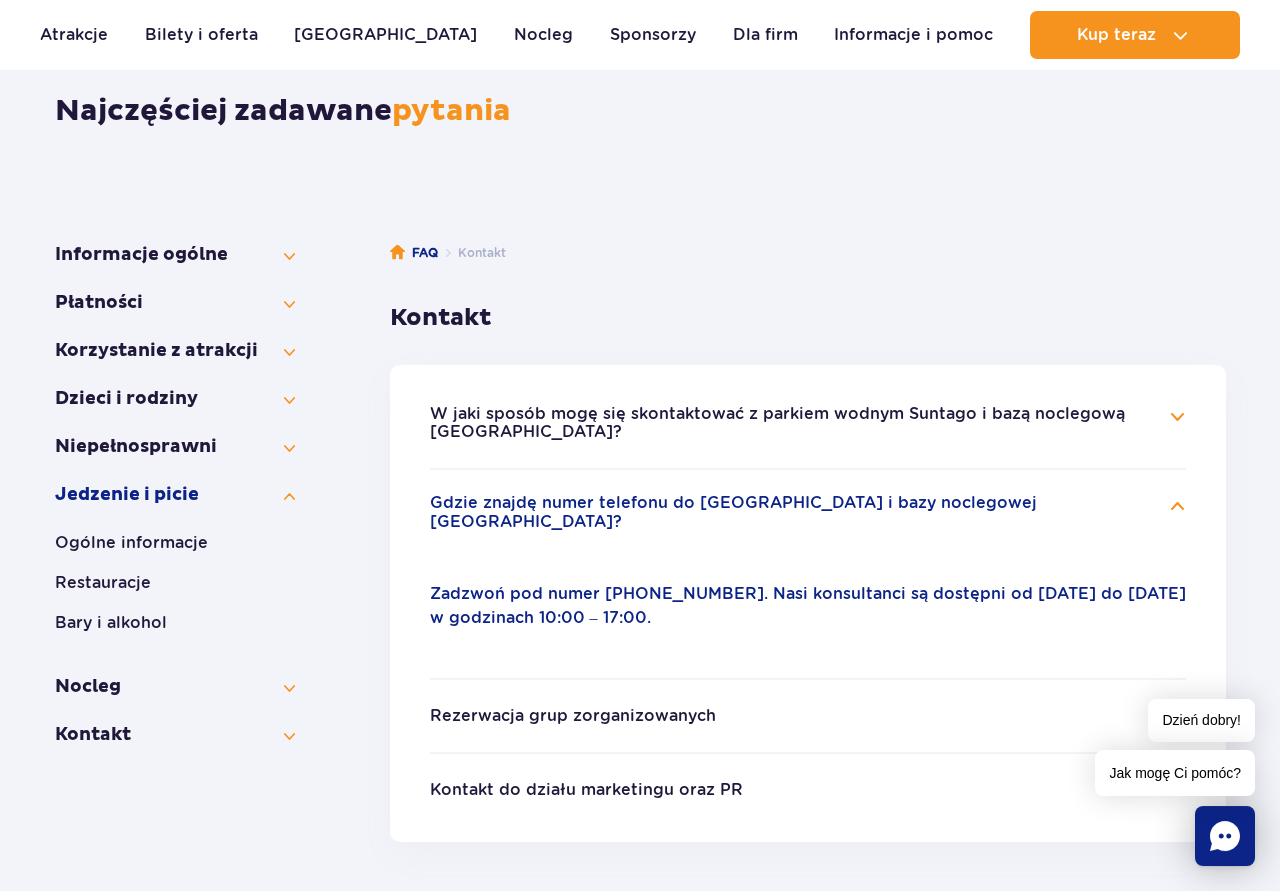 scroll, scrollTop: 216, scrollLeft: 0, axis: vertical 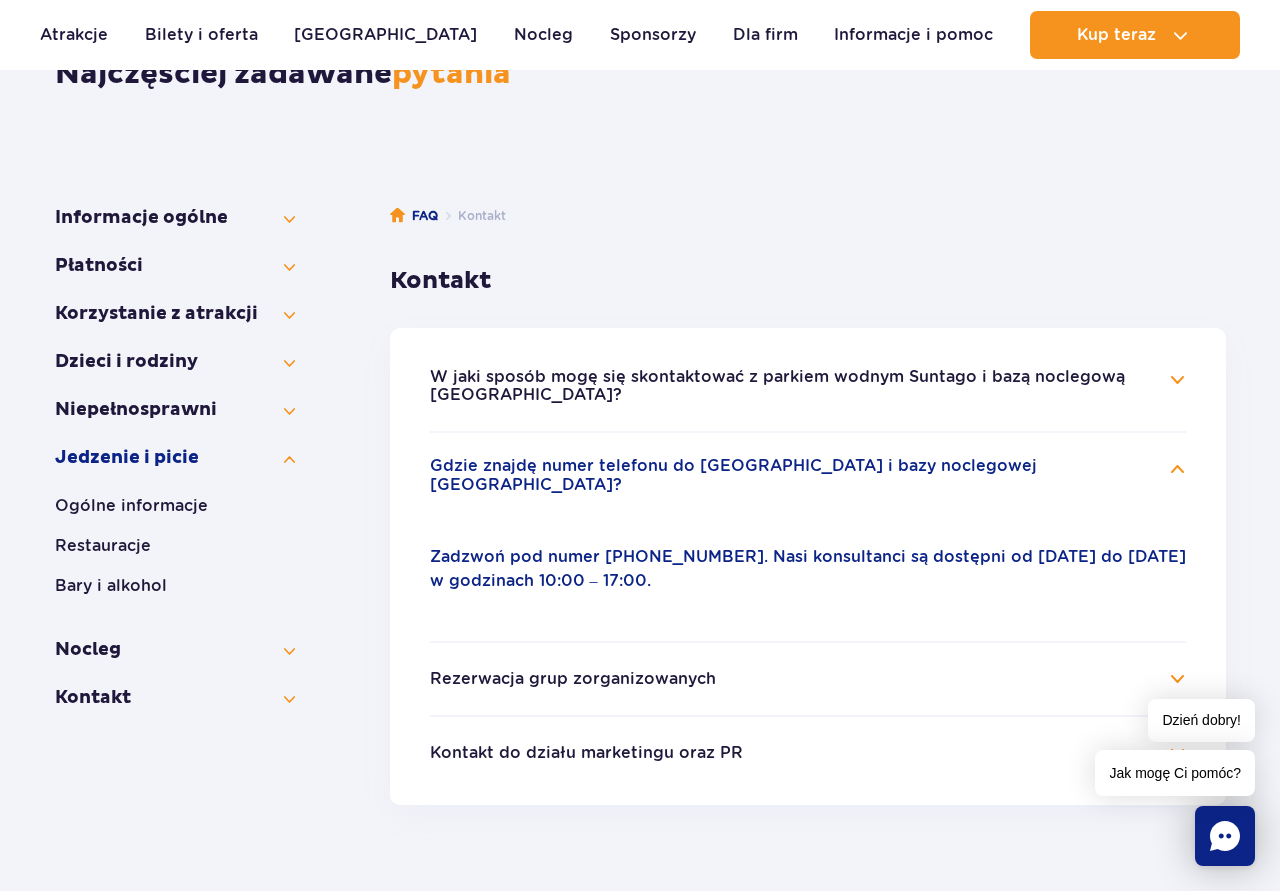 click on "Rezerwacja grup zorganizowanych" at bounding box center [573, 679] 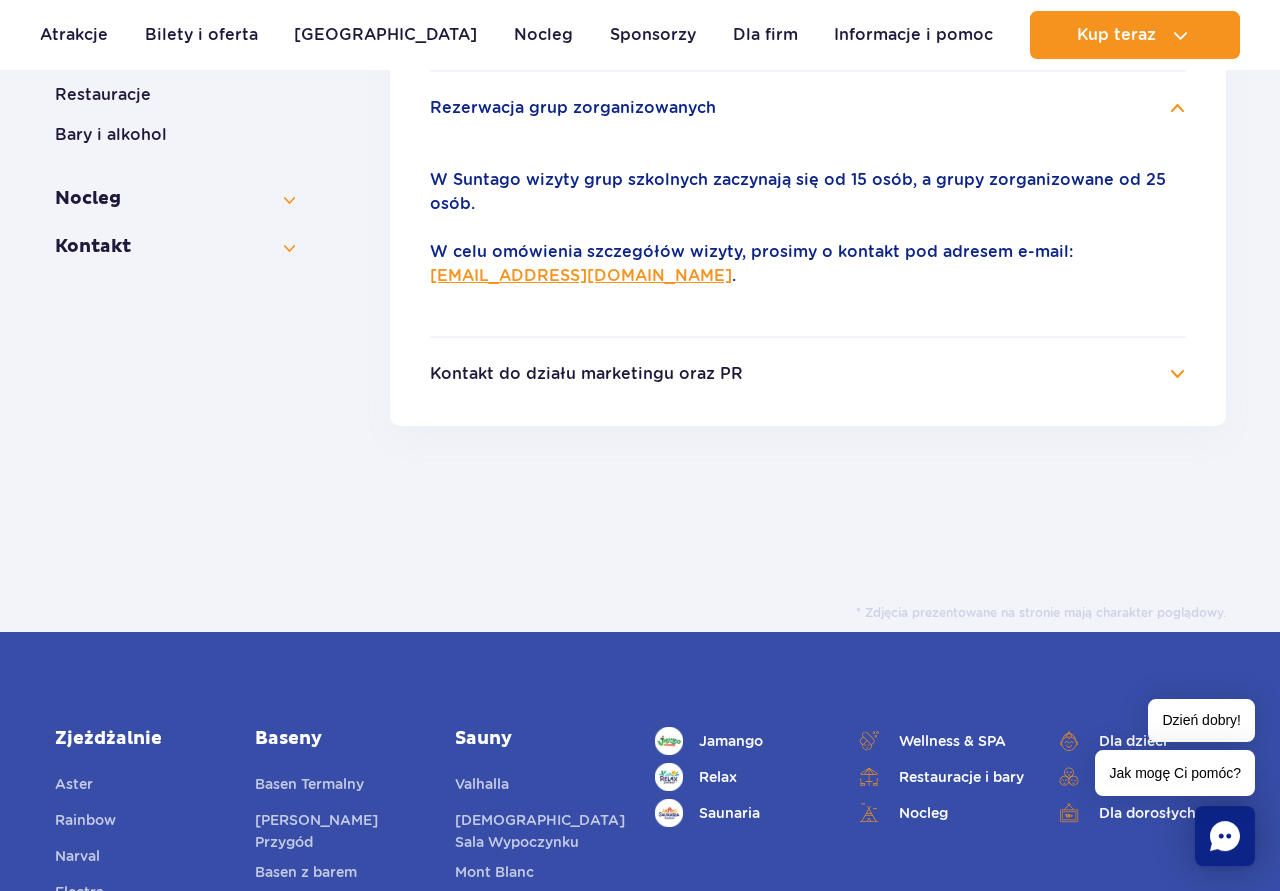 scroll, scrollTop: 726, scrollLeft: 0, axis: vertical 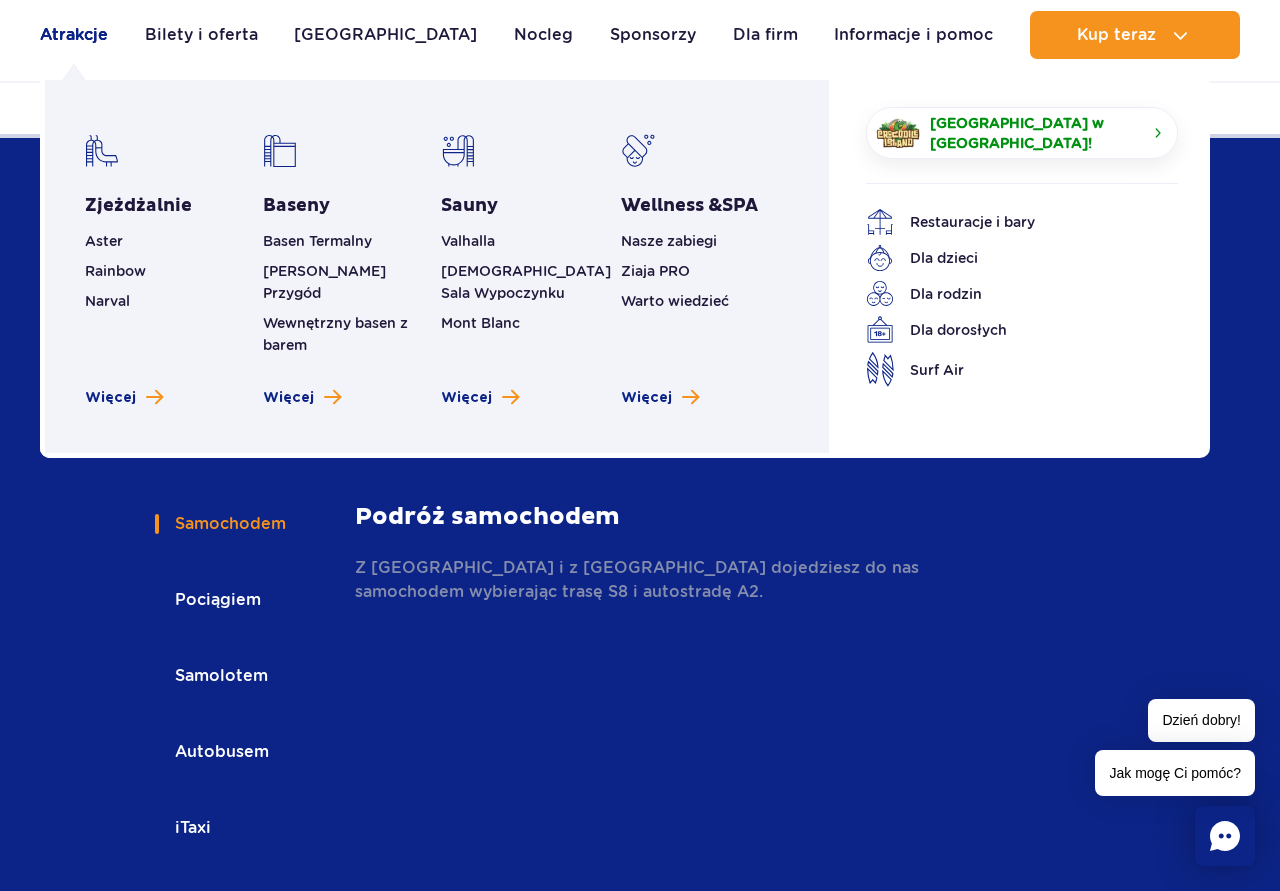 click on "Atrakcje" at bounding box center [74, 35] 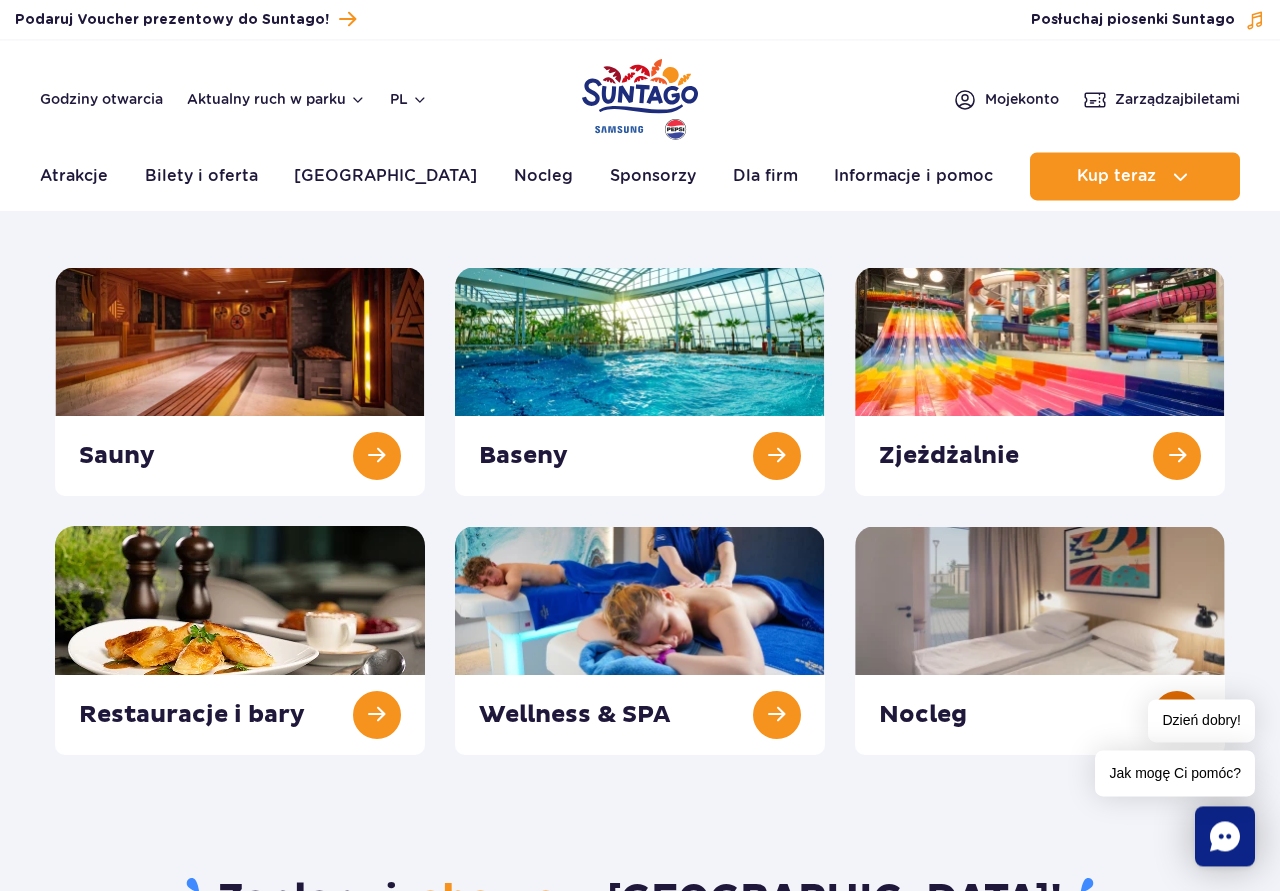 scroll, scrollTop: 204, scrollLeft: 0, axis: vertical 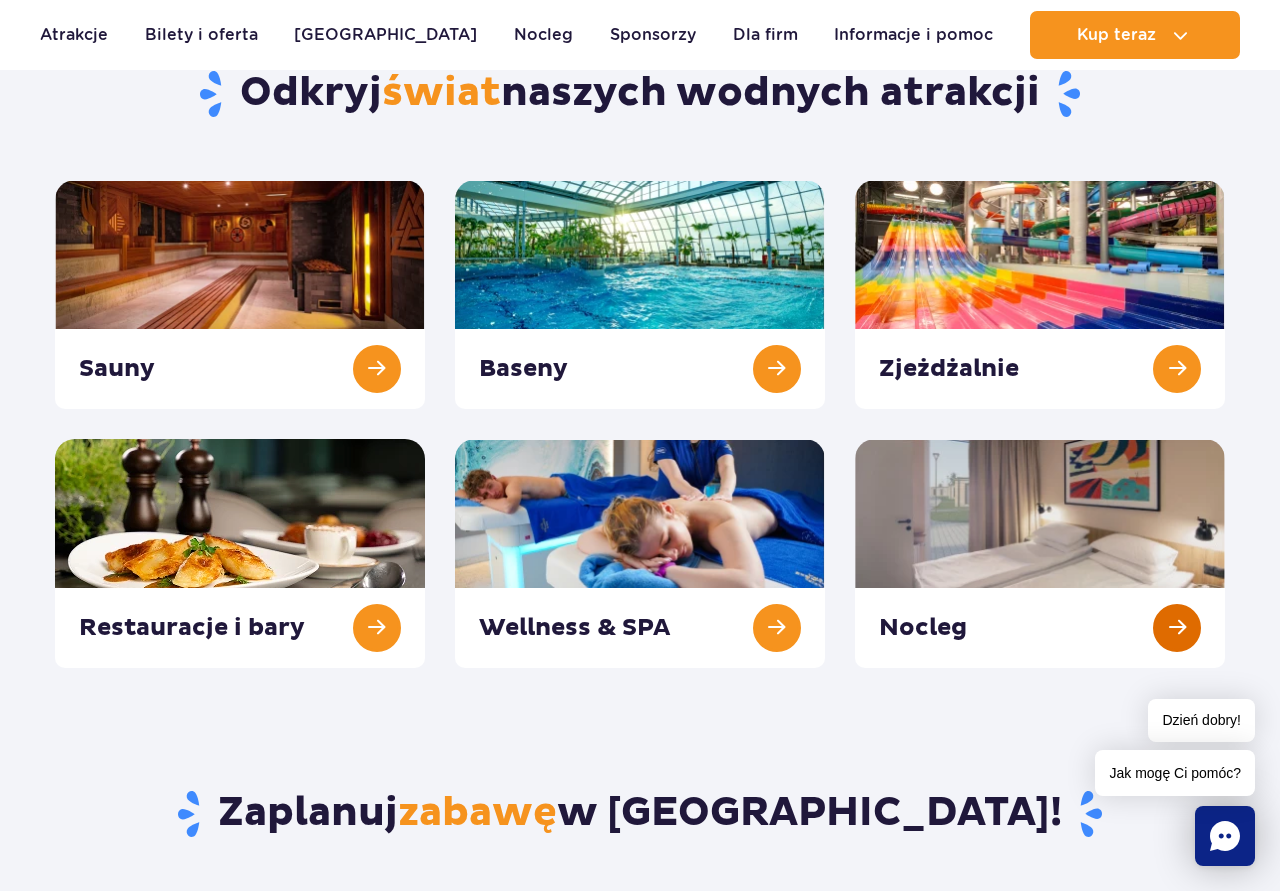 click at bounding box center (1040, 553) 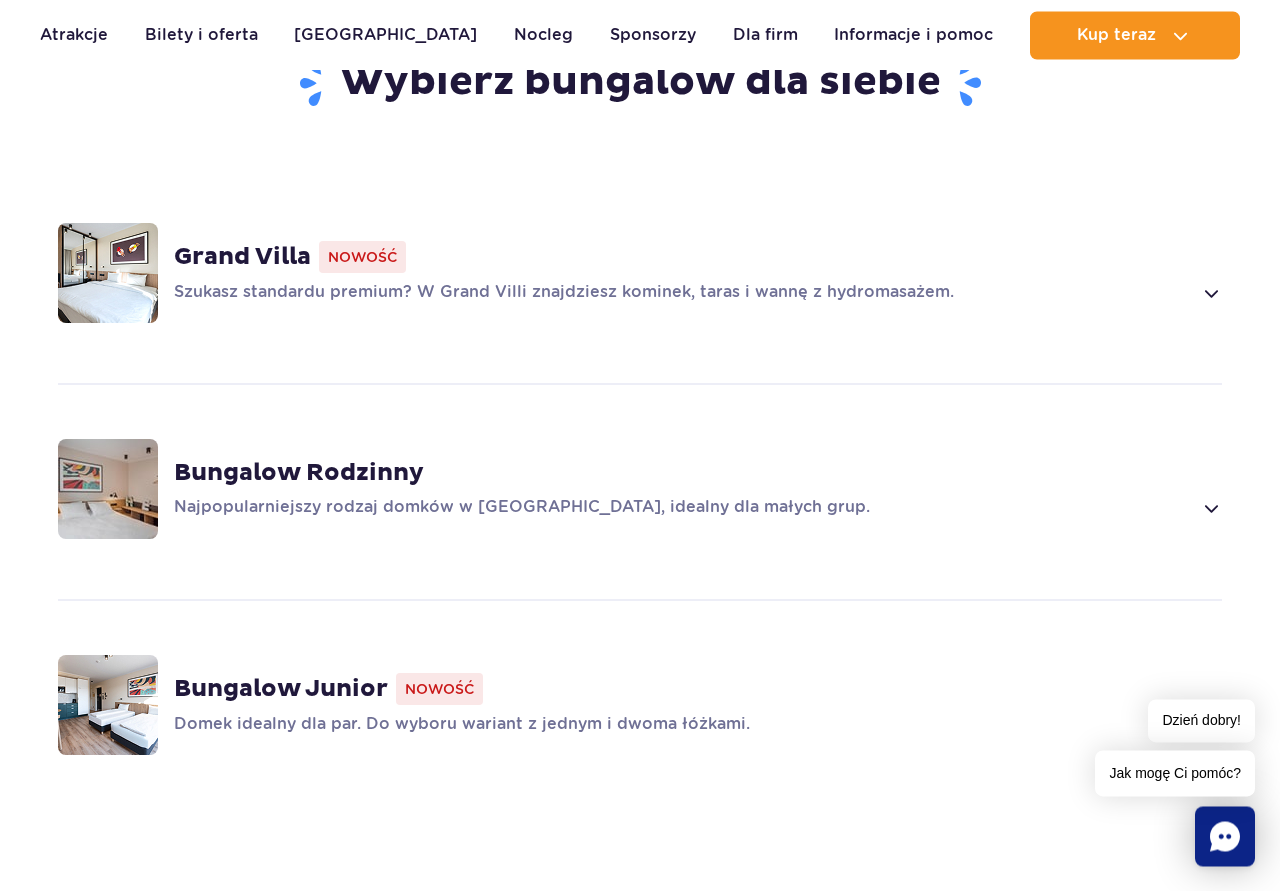 scroll, scrollTop: 1428, scrollLeft: 0, axis: vertical 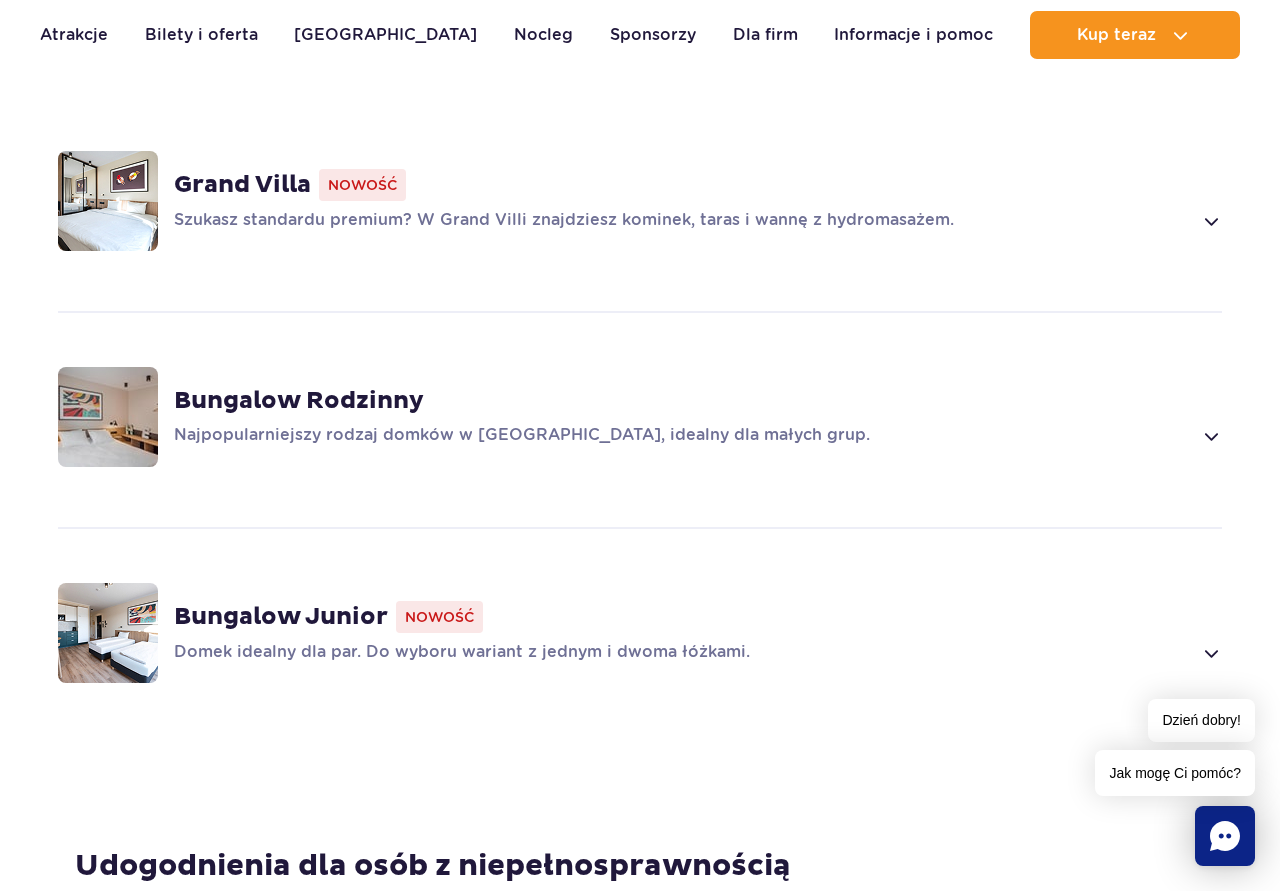 click at bounding box center [1210, 436] 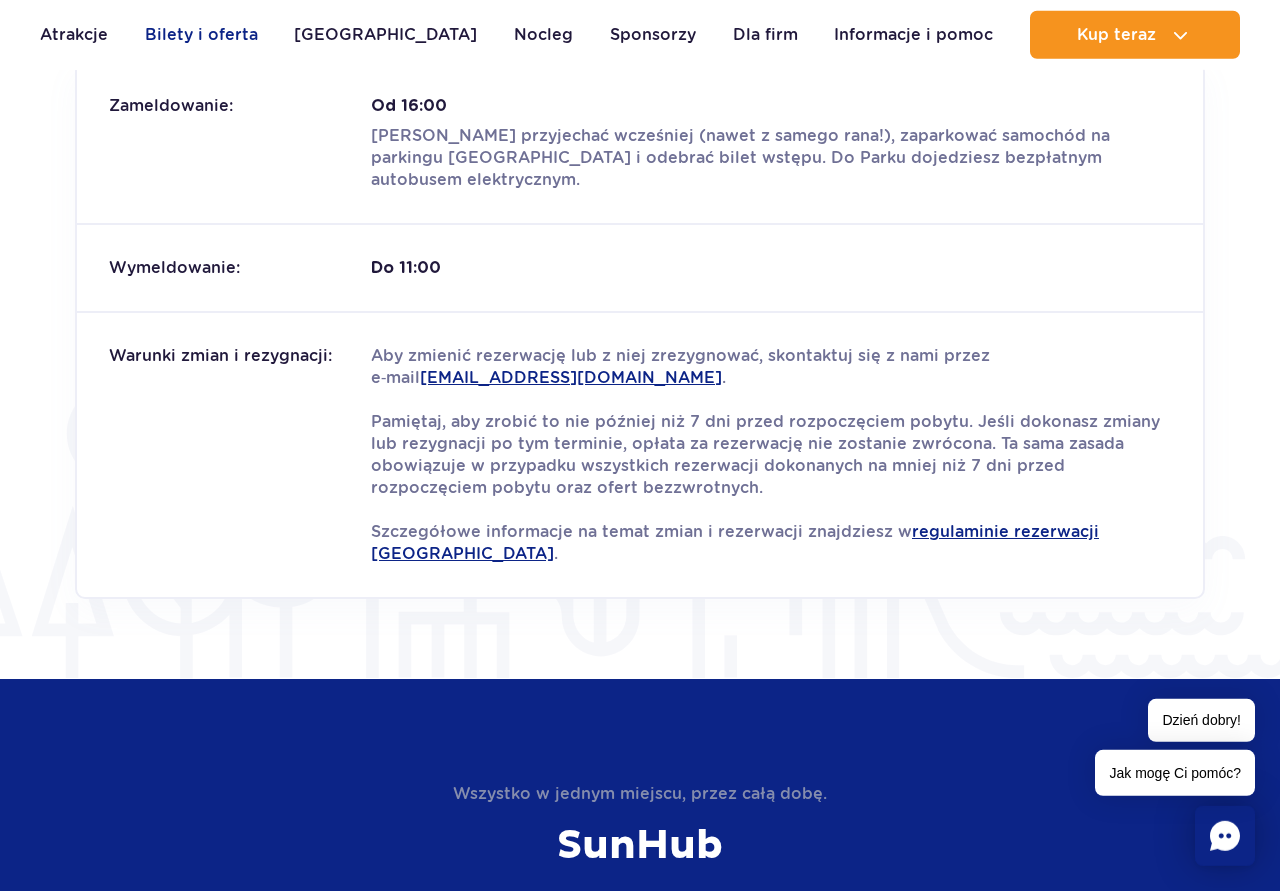 scroll, scrollTop: 3657, scrollLeft: 0, axis: vertical 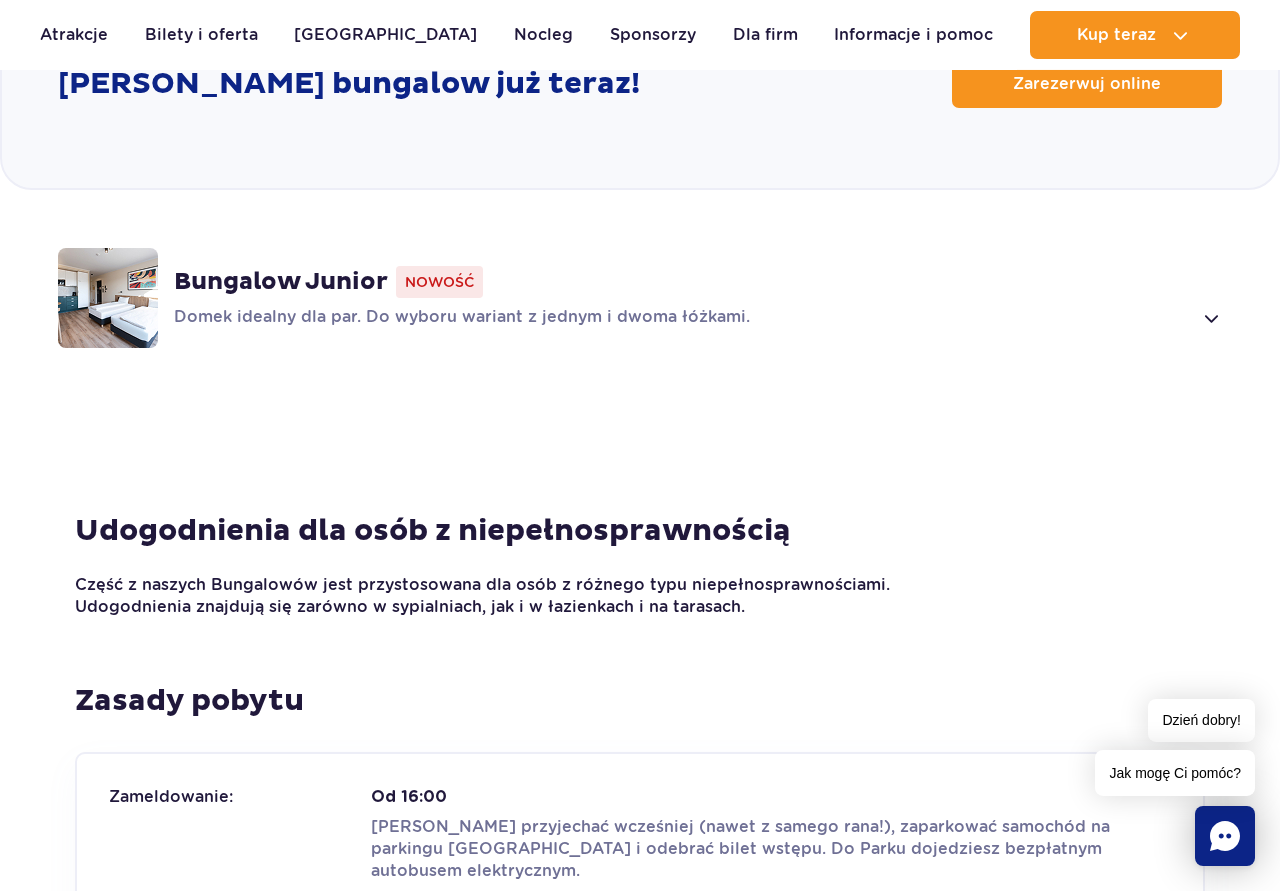 click on "Nowość" at bounding box center [439, 282] 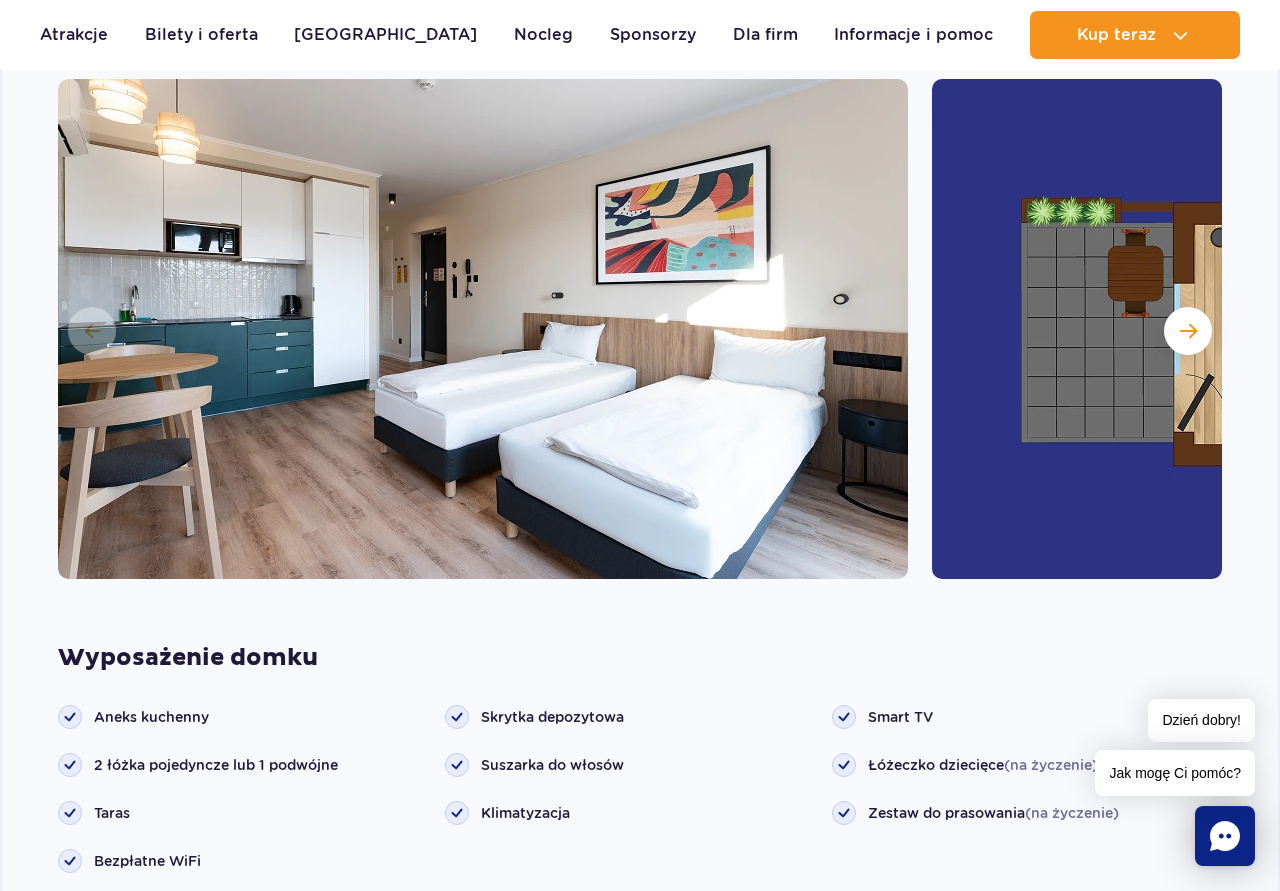 scroll, scrollTop: 2241, scrollLeft: 0, axis: vertical 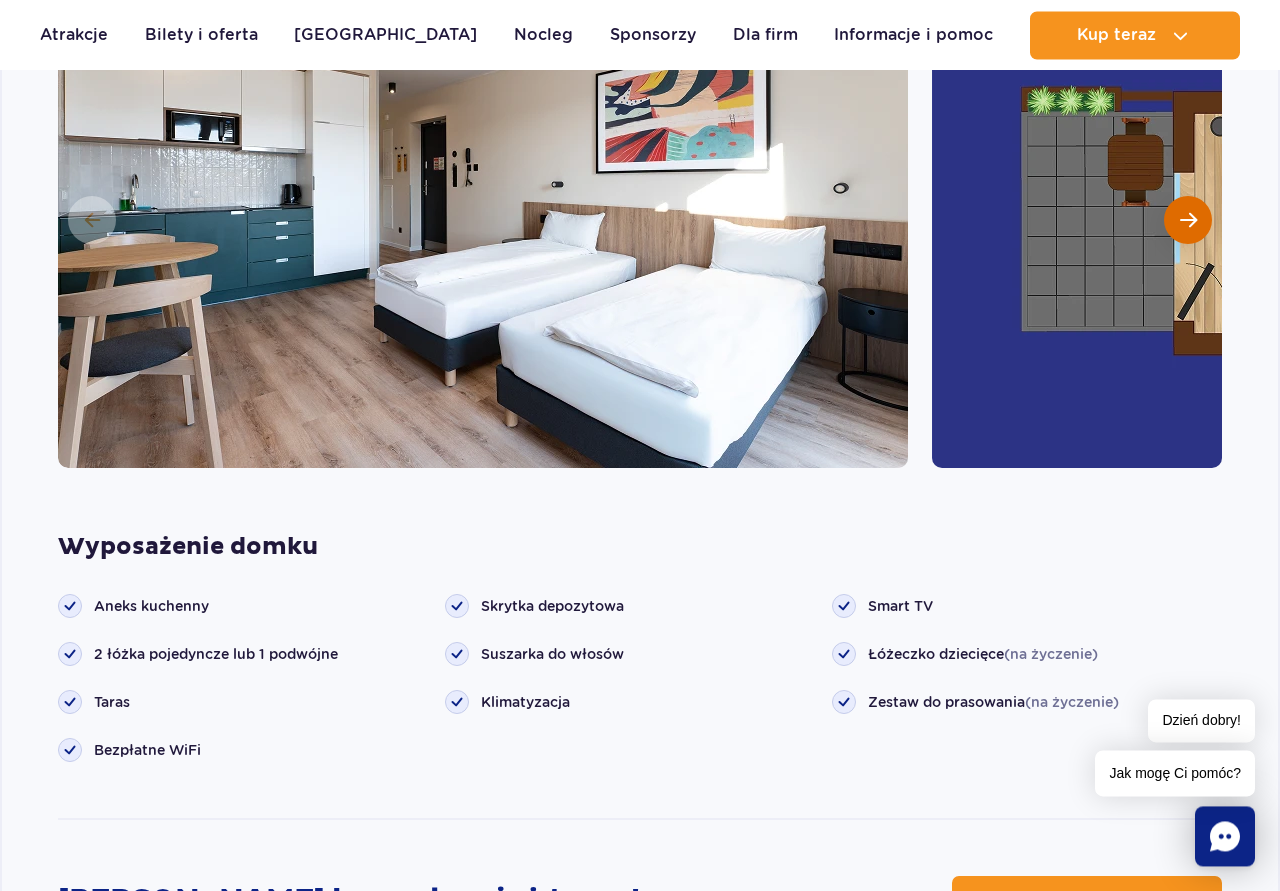 click at bounding box center (1188, 220) 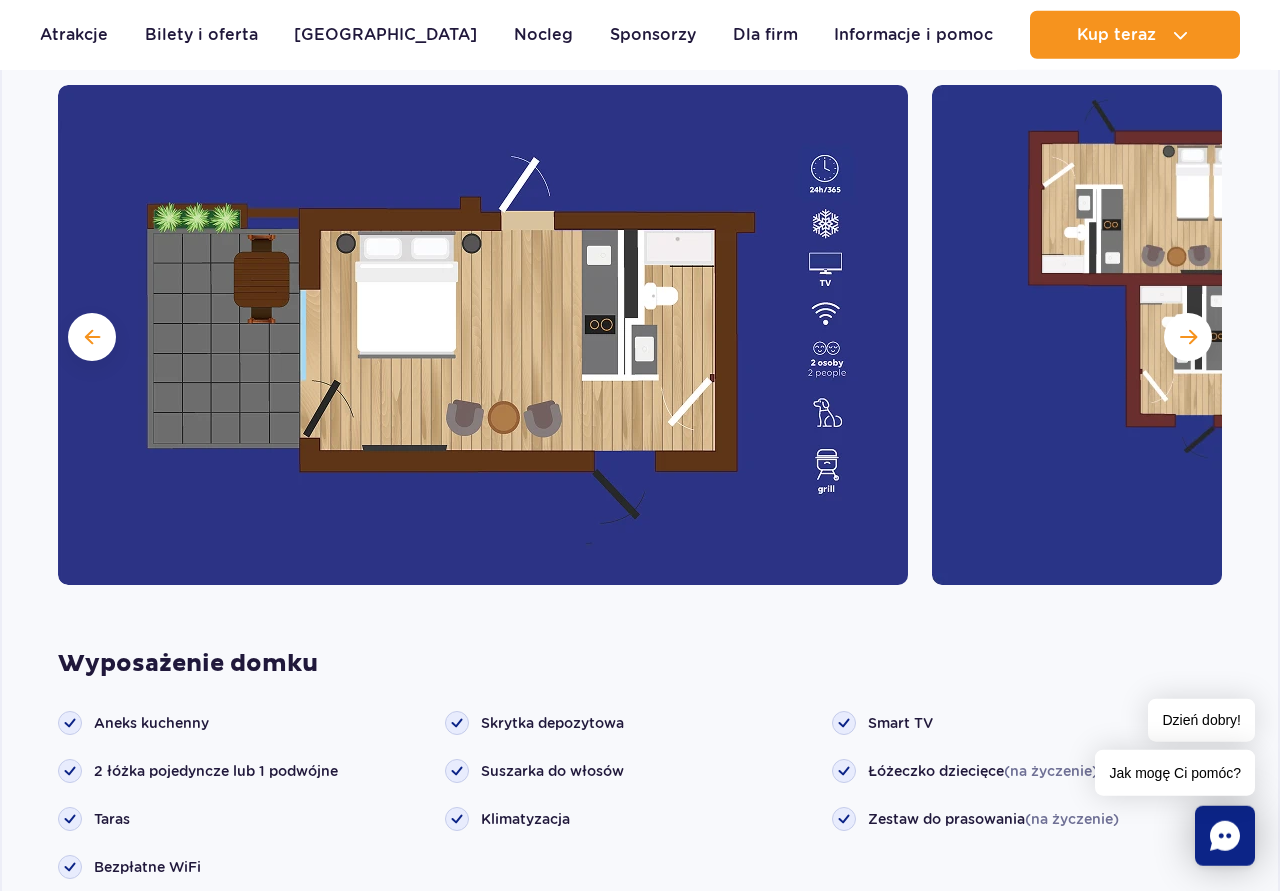 scroll, scrollTop: 2037, scrollLeft: 0, axis: vertical 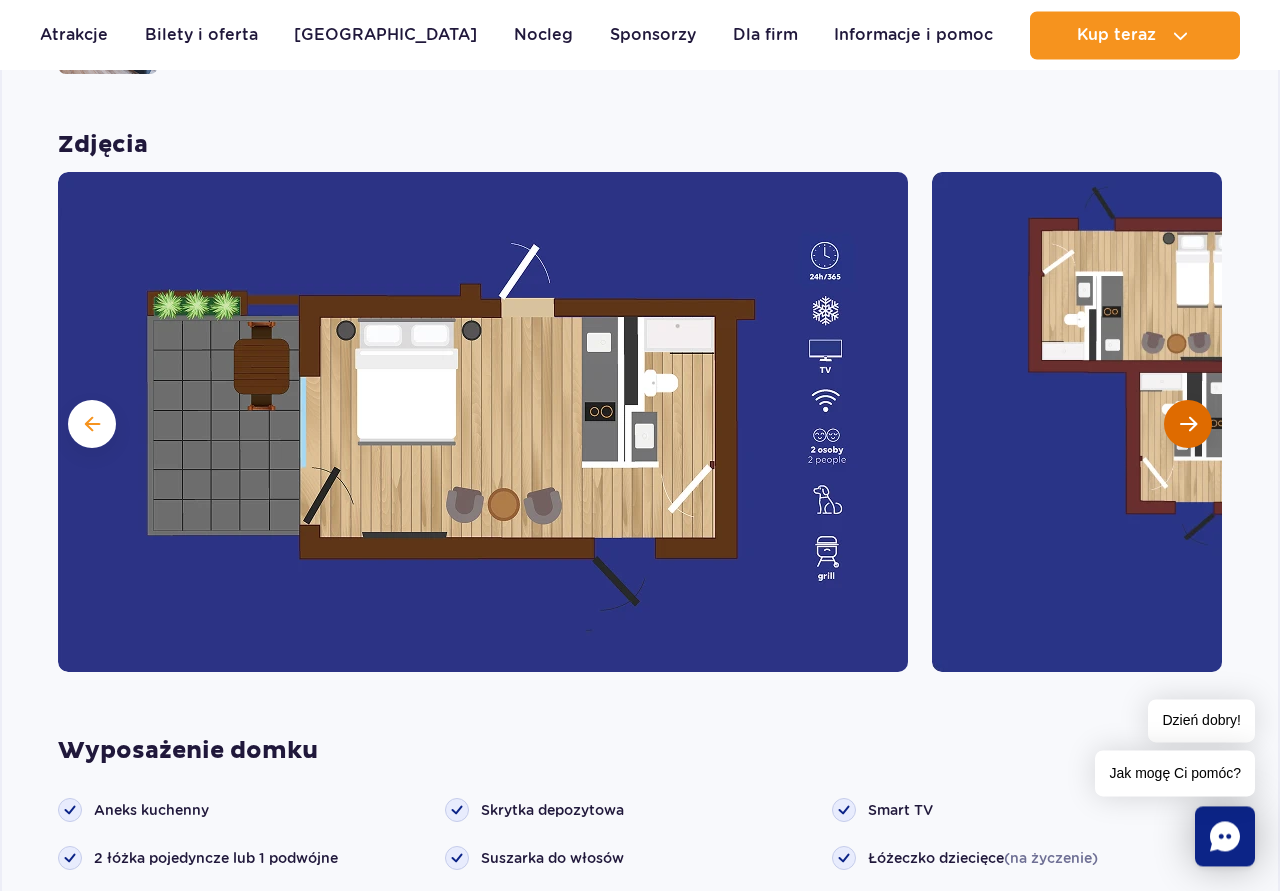 click at bounding box center (1188, 424) 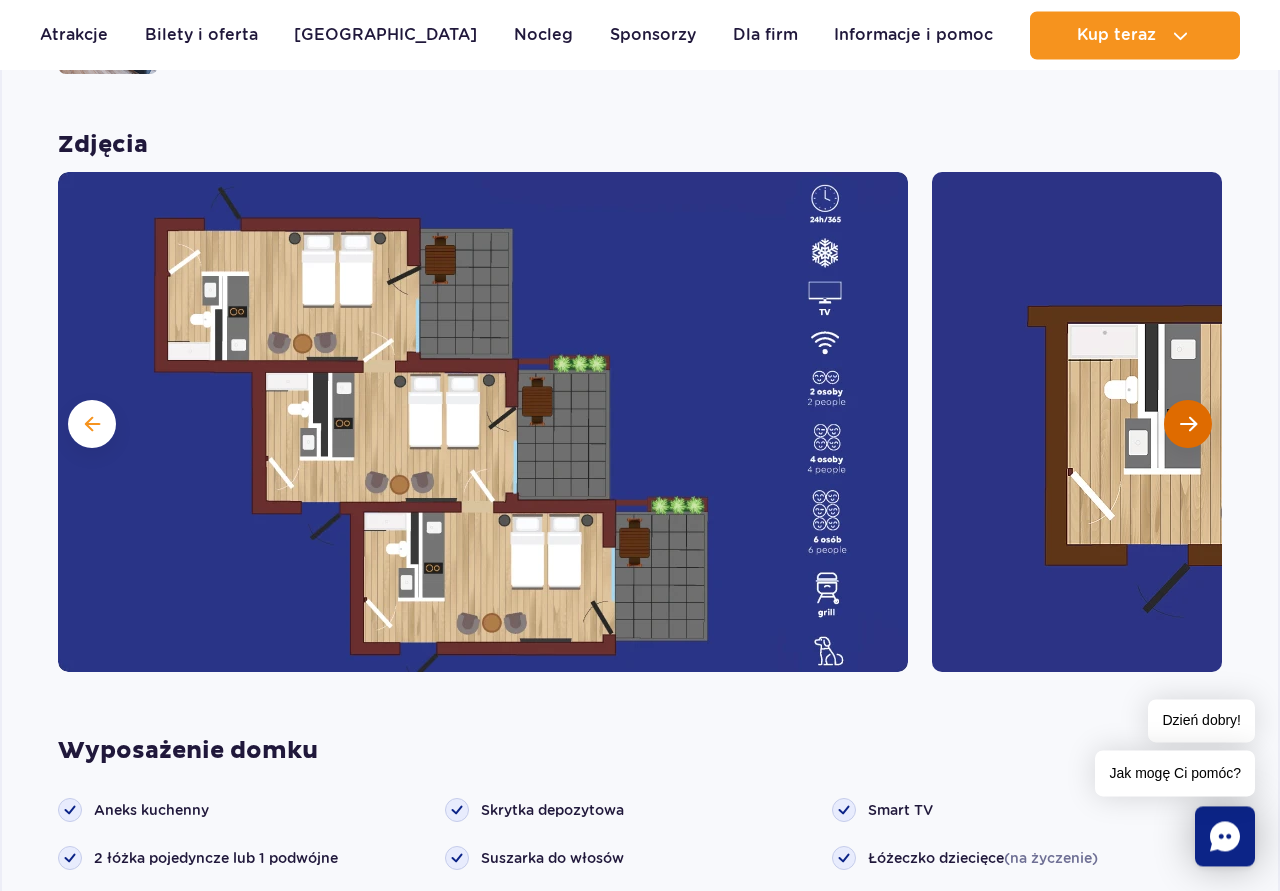click at bounding box center (1188, 424) 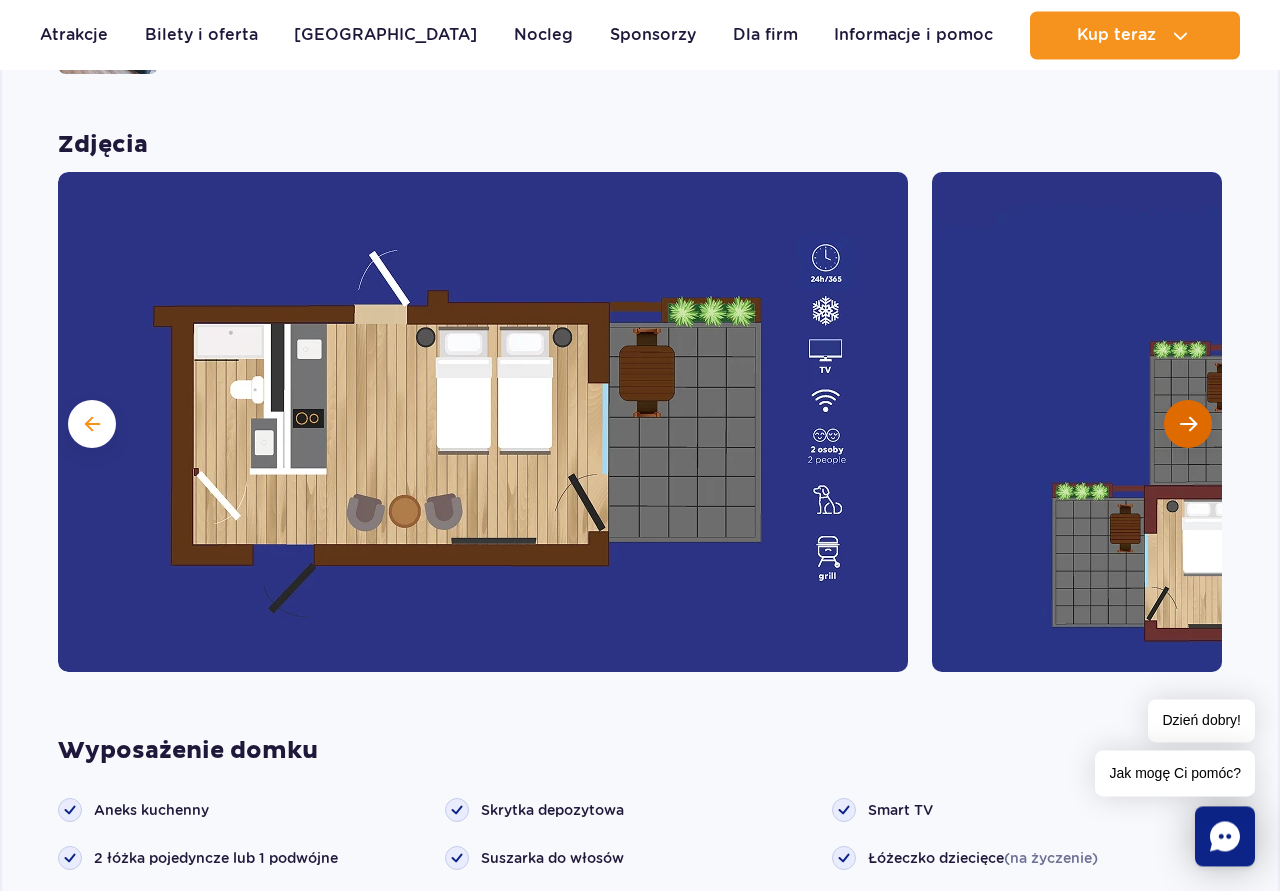 click at bounding box center (1188, 424) 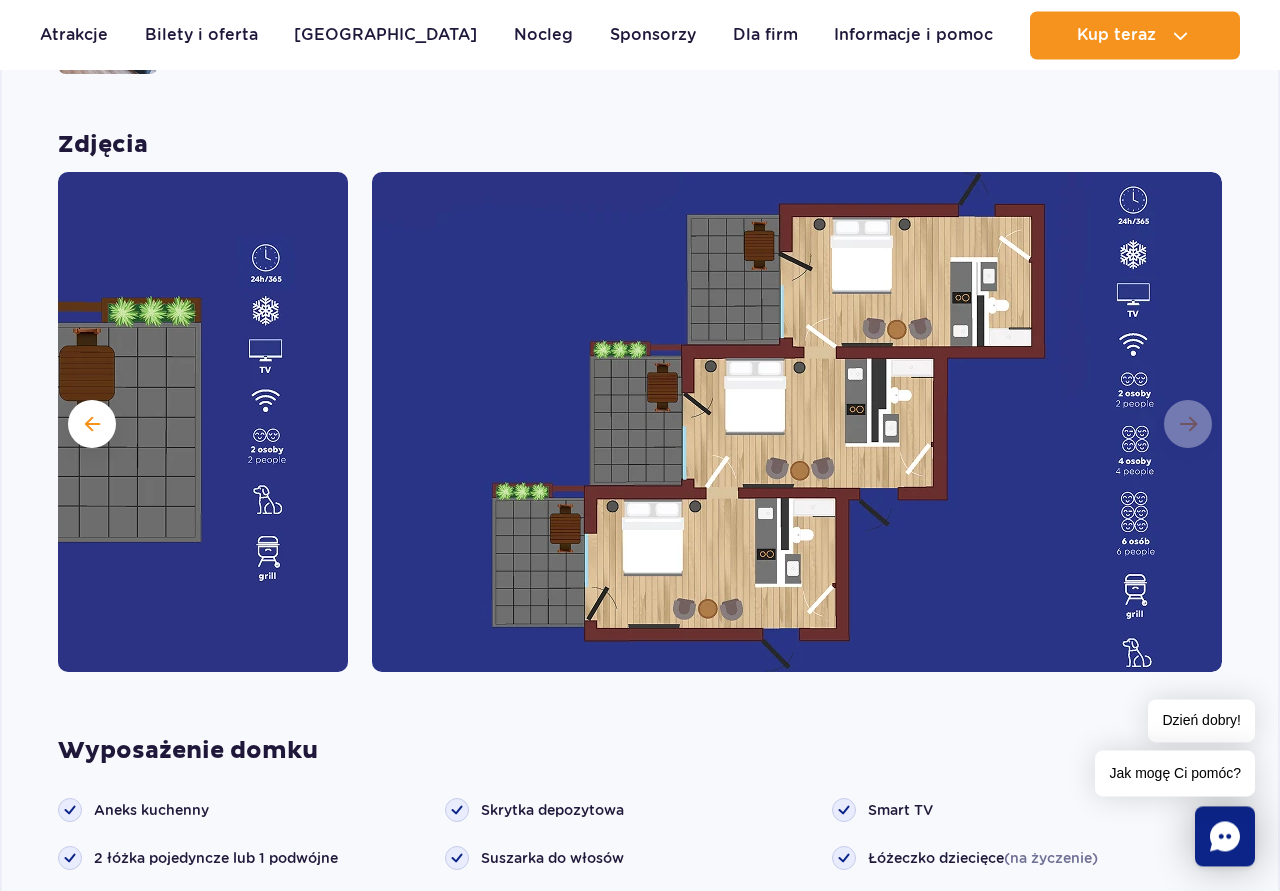 click at bounding box center (797, 422) 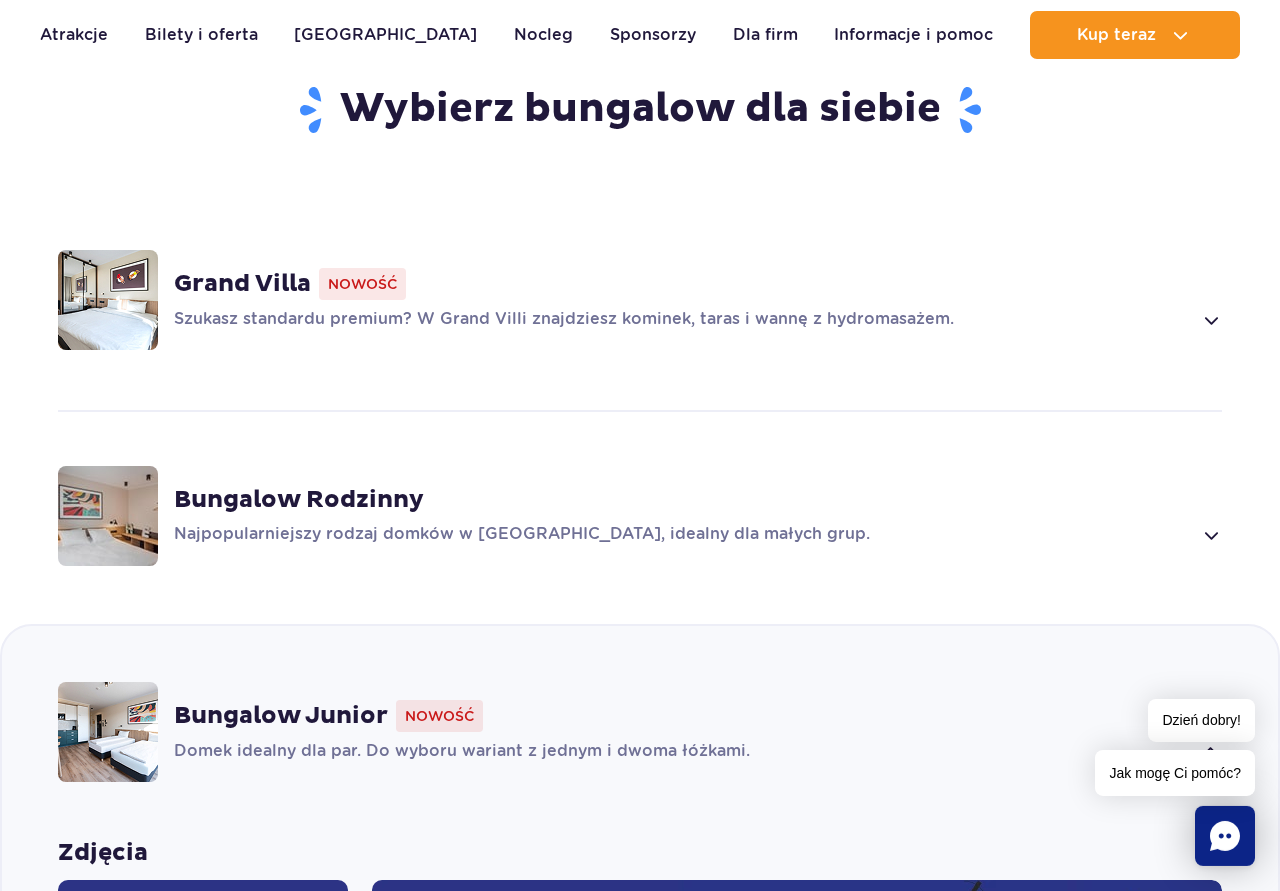 scroll, scrollTop: 1323, scrollLeft: 0, axis: vertical 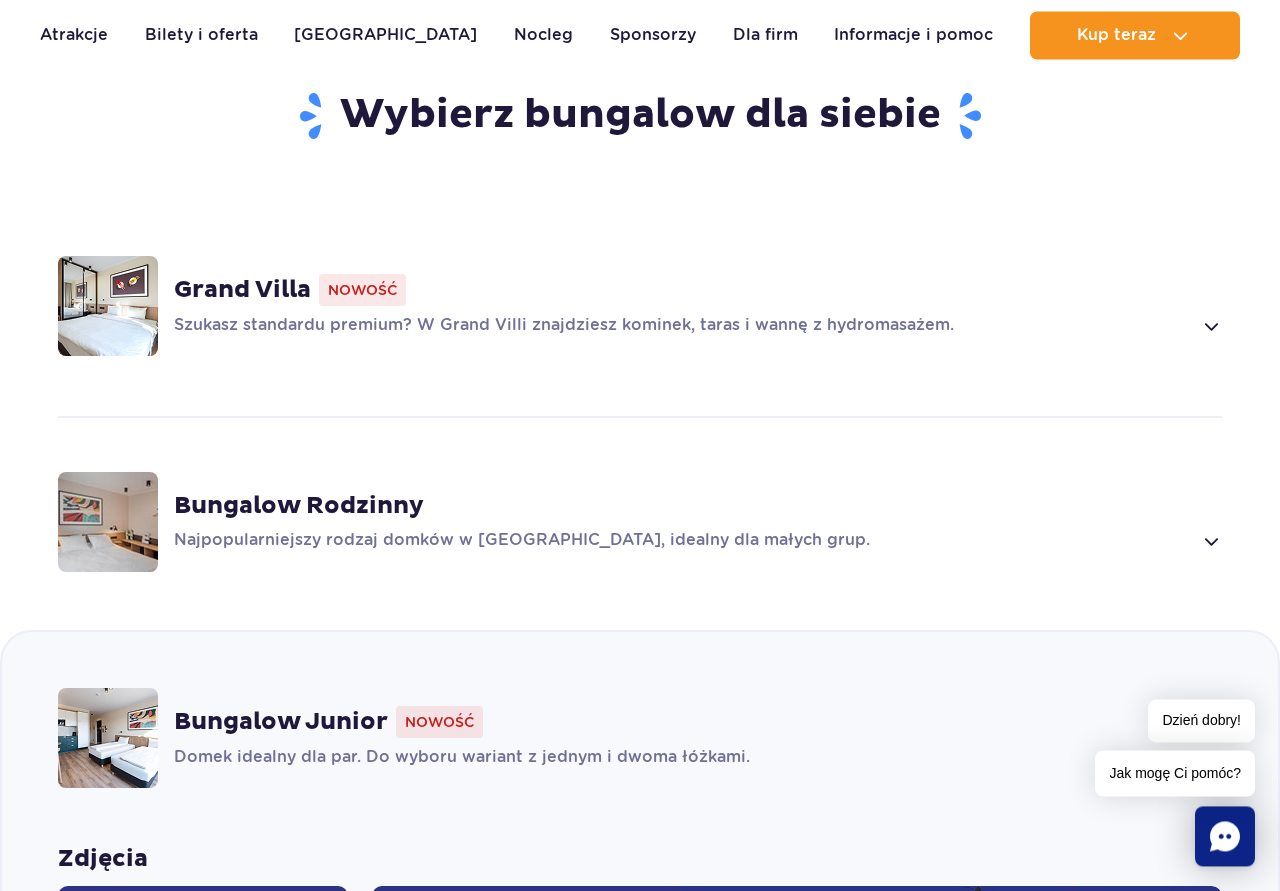 click at bounding box center (108, 522) 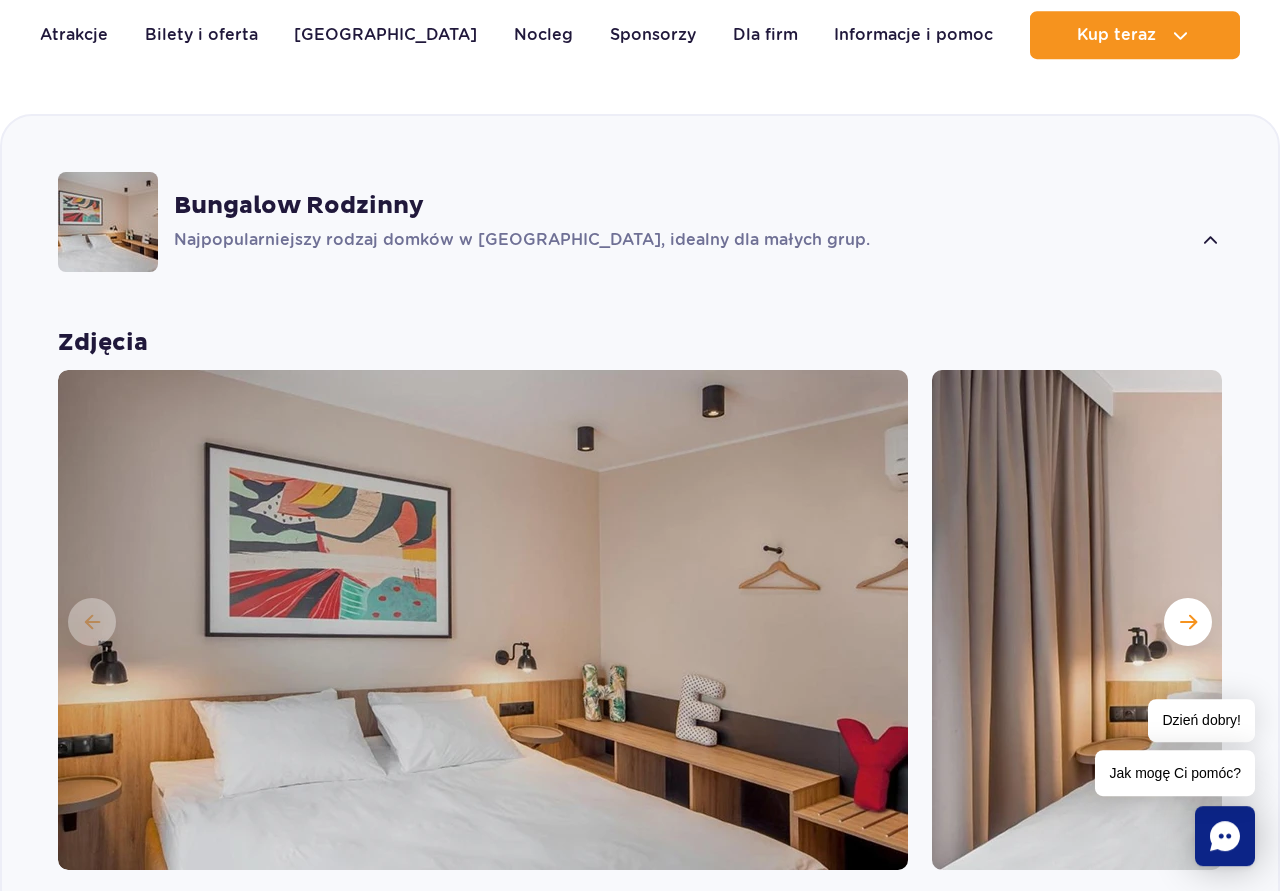 scroll, scrollTop: 1808, scrollLeft: 0, axis: vertical 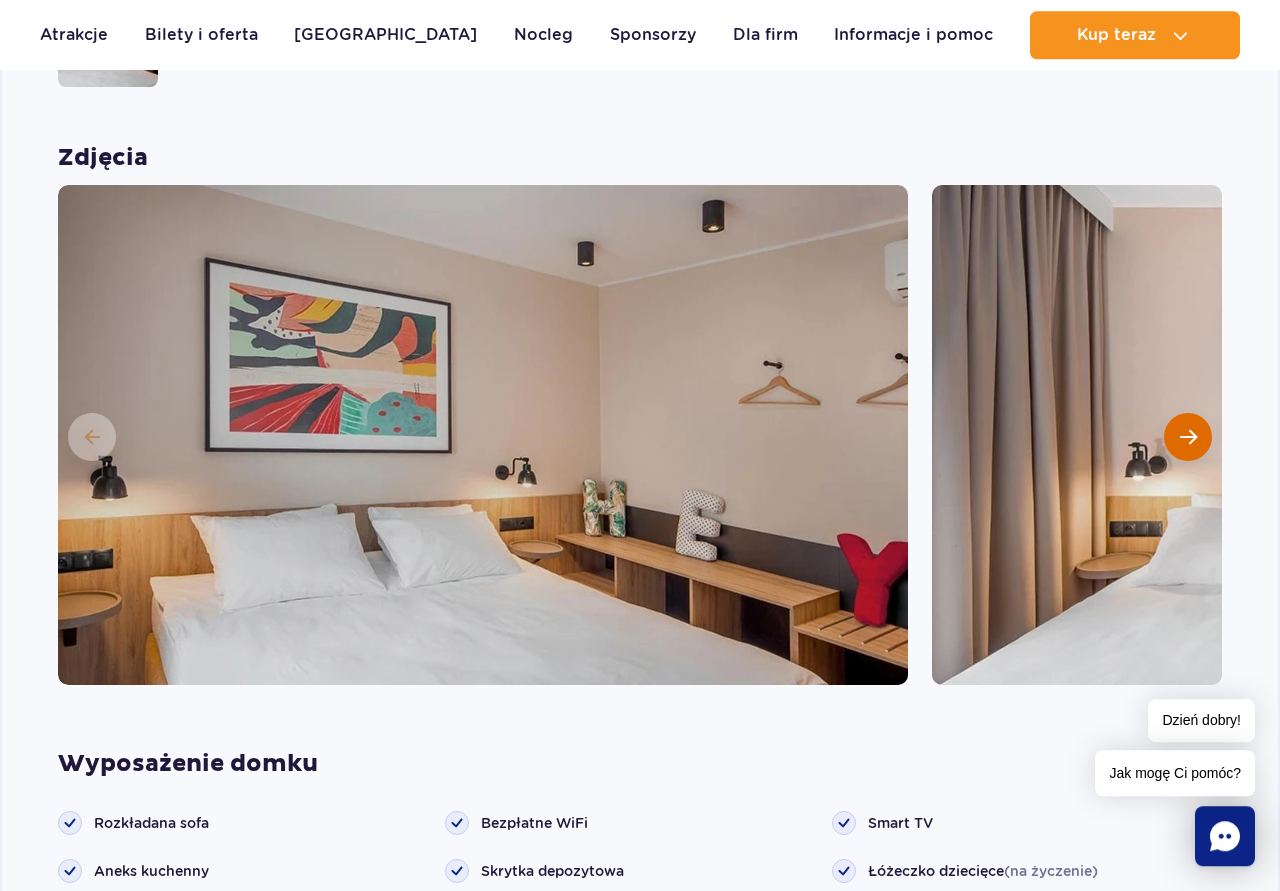 click at bounding box center (1188, 437) 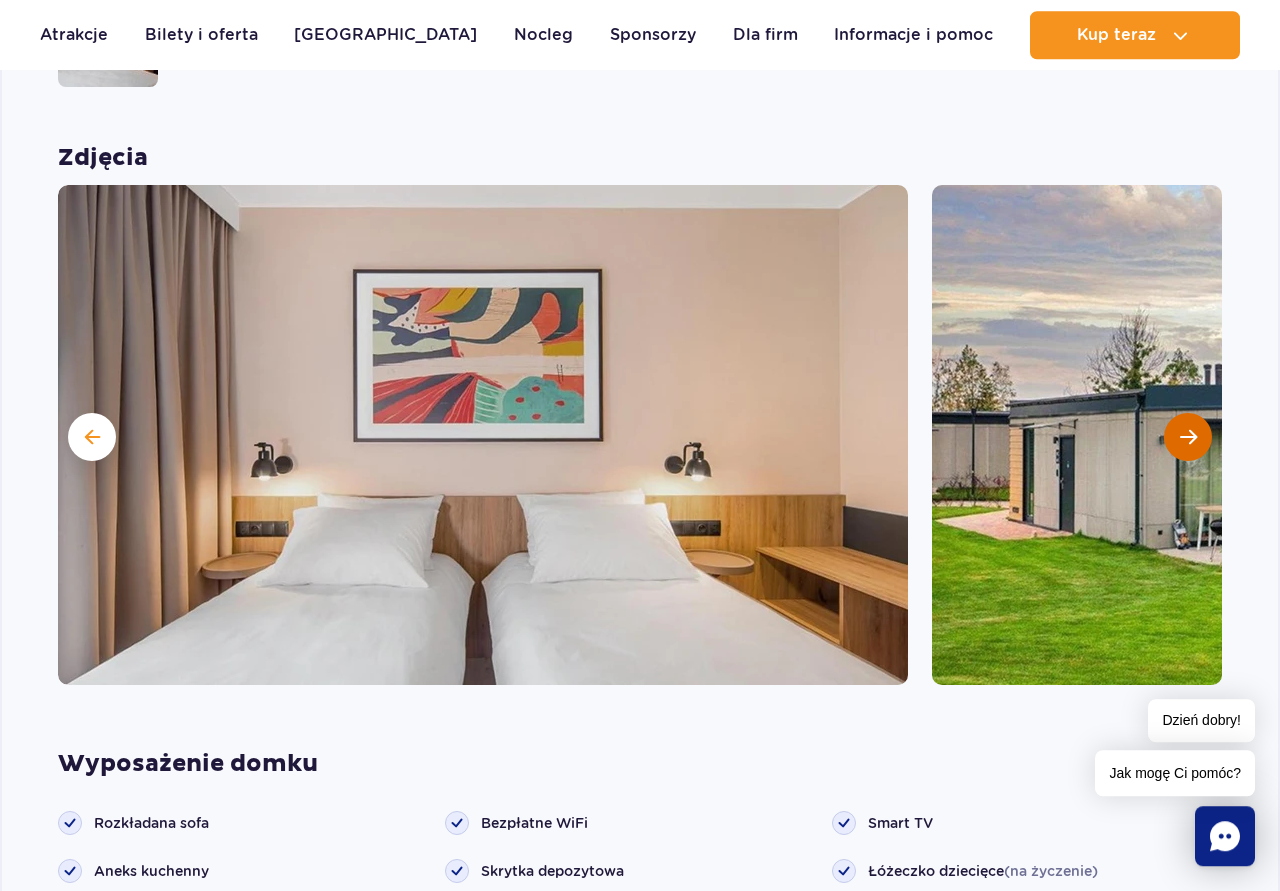click at bounding box center [1188, 437] 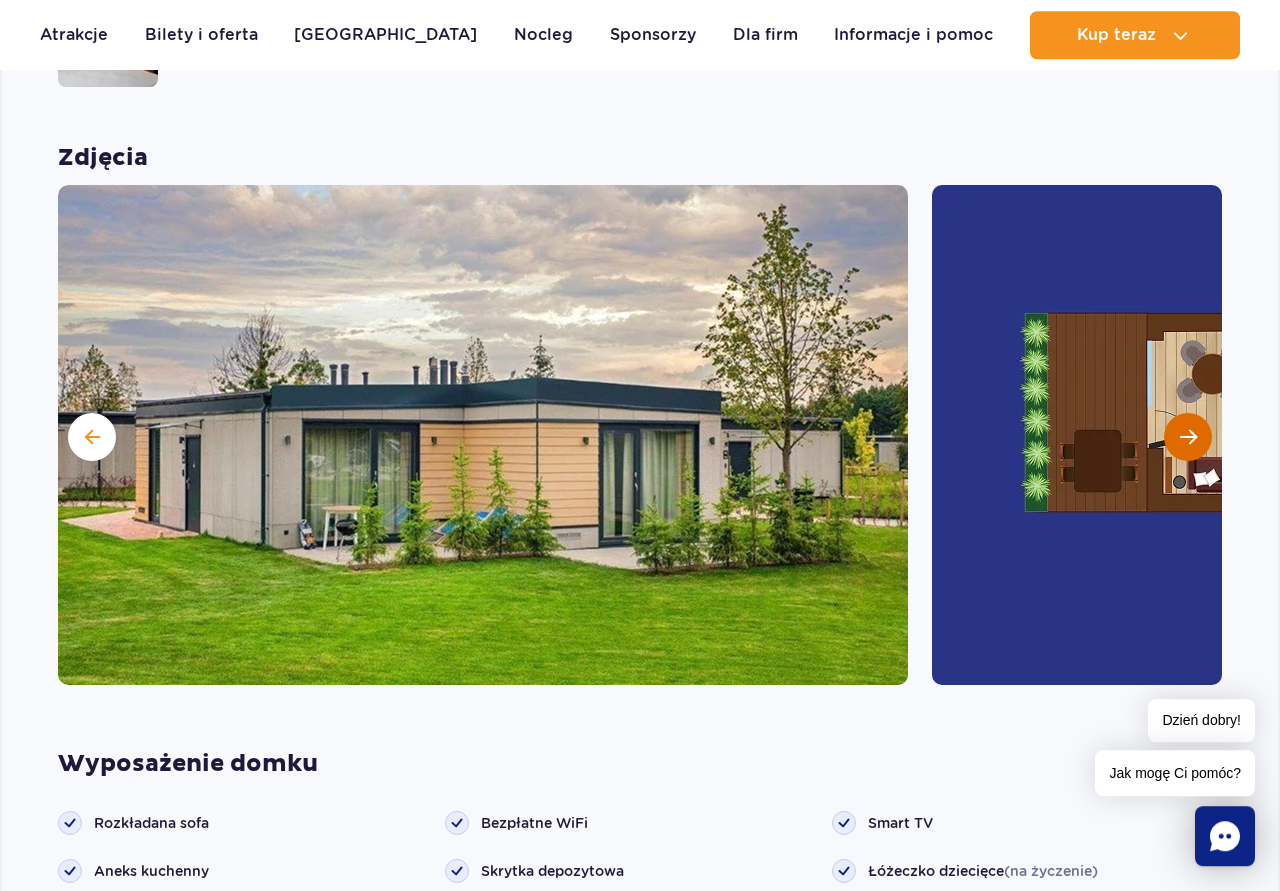 click at bounding box center (1188, 437) 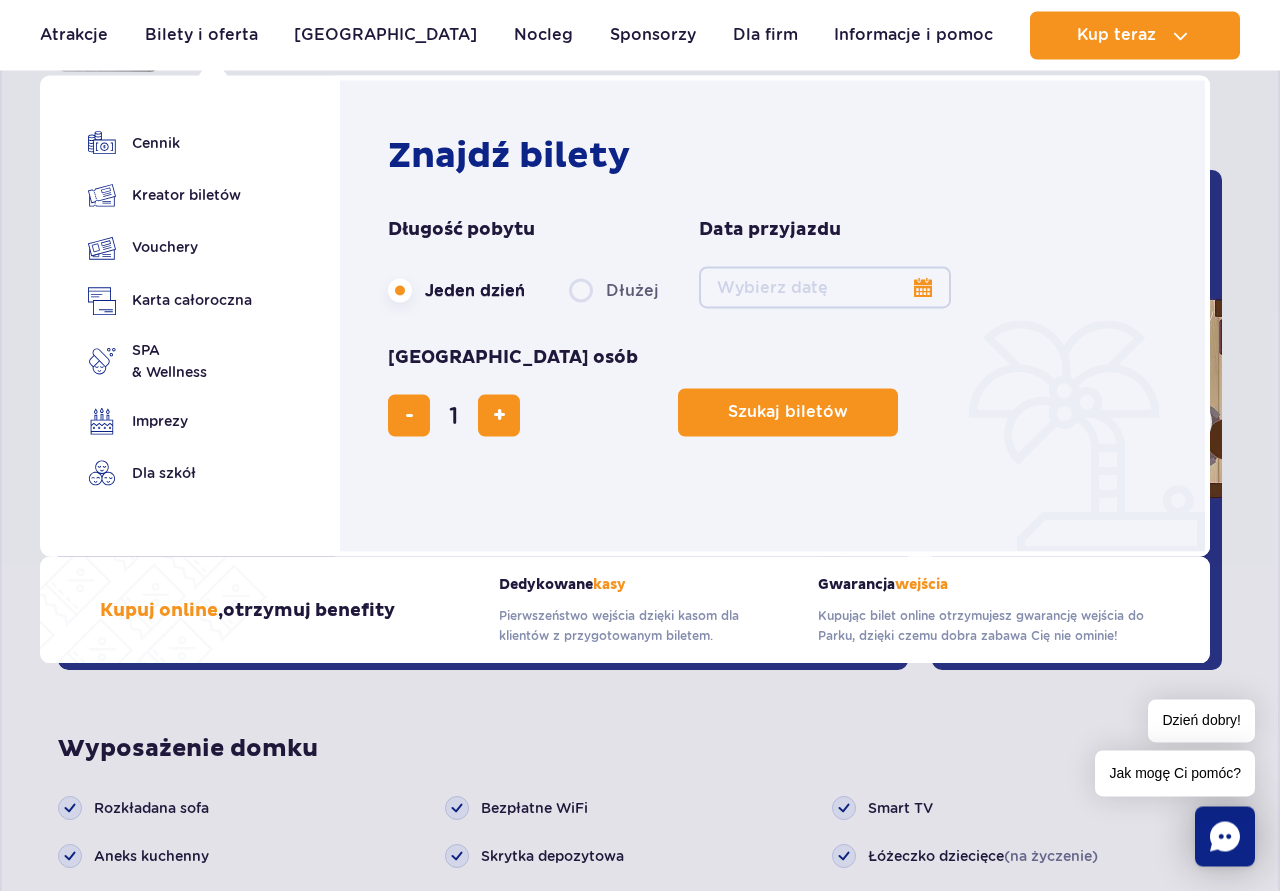 scroll, scrollTop: 1706, scrollLeft: 0, axis: vertical 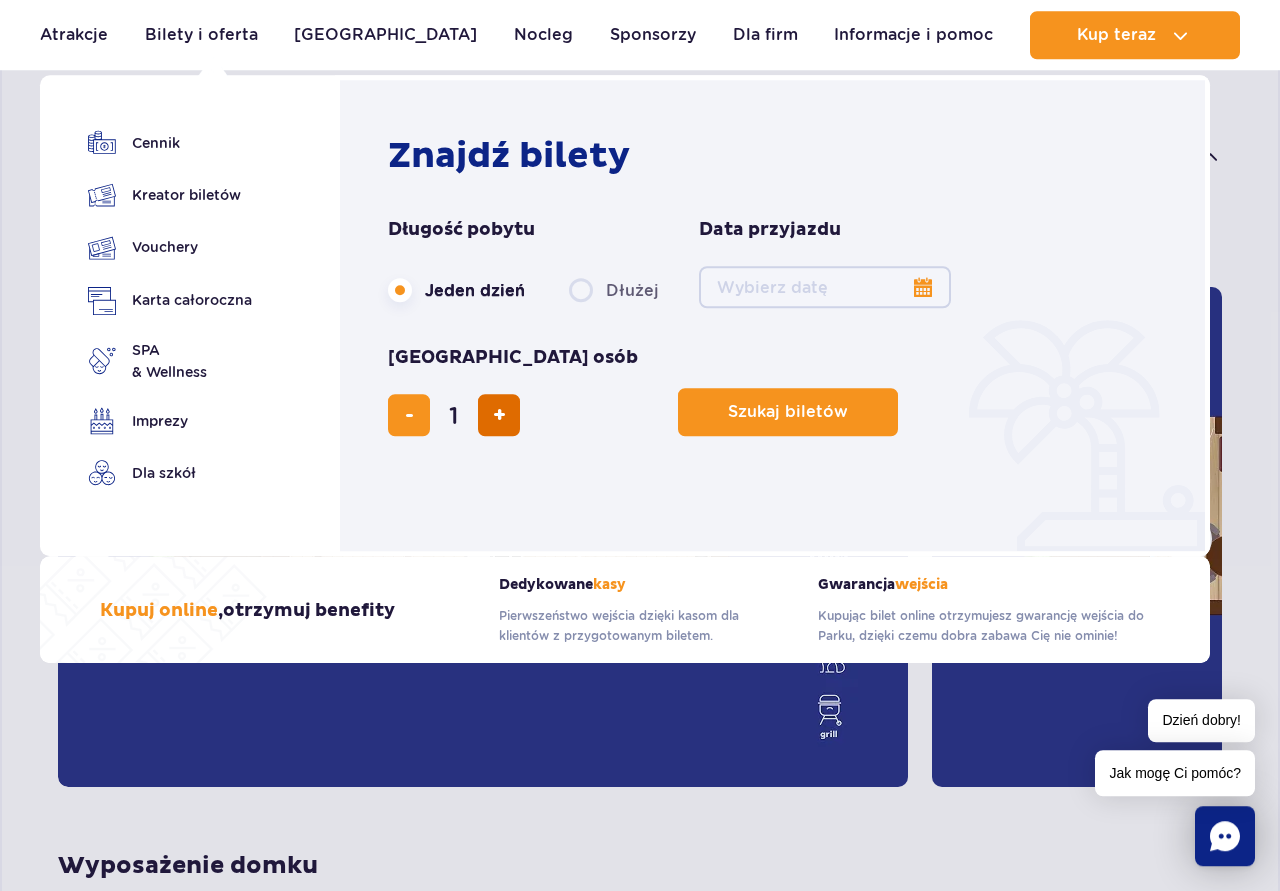 click at bounding box center [499, 415] 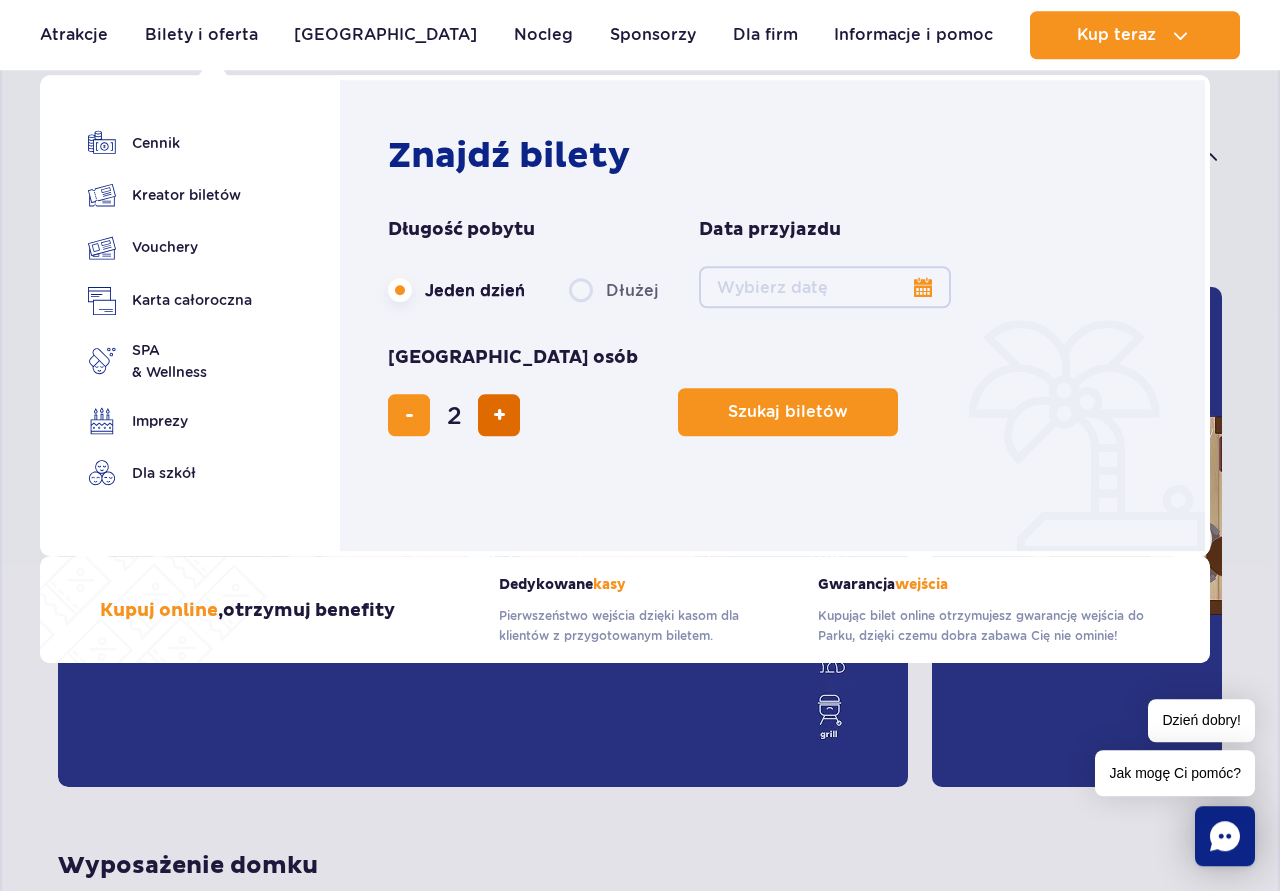 click at bounding box center [499, 415] 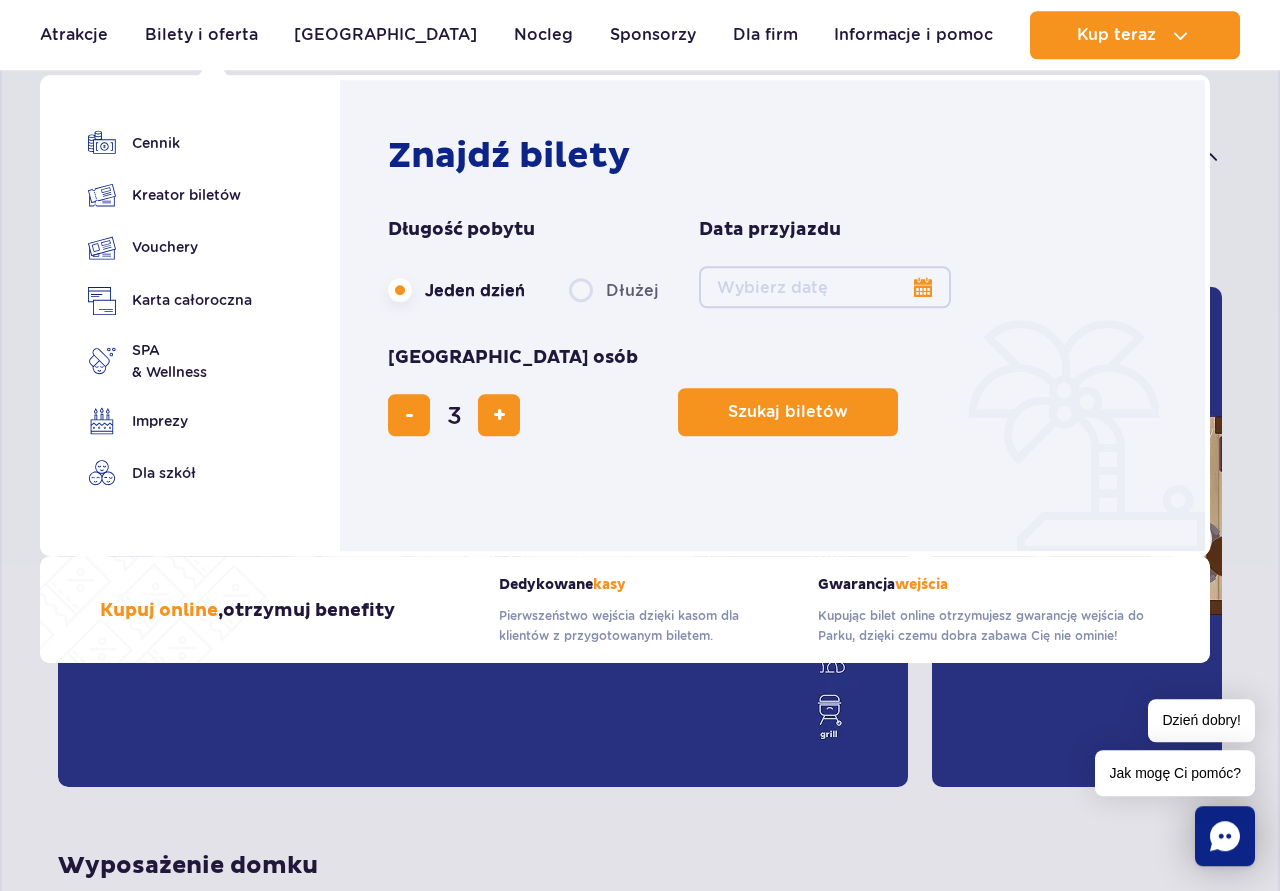 click on "Date from" at bounding box center [825, 287] 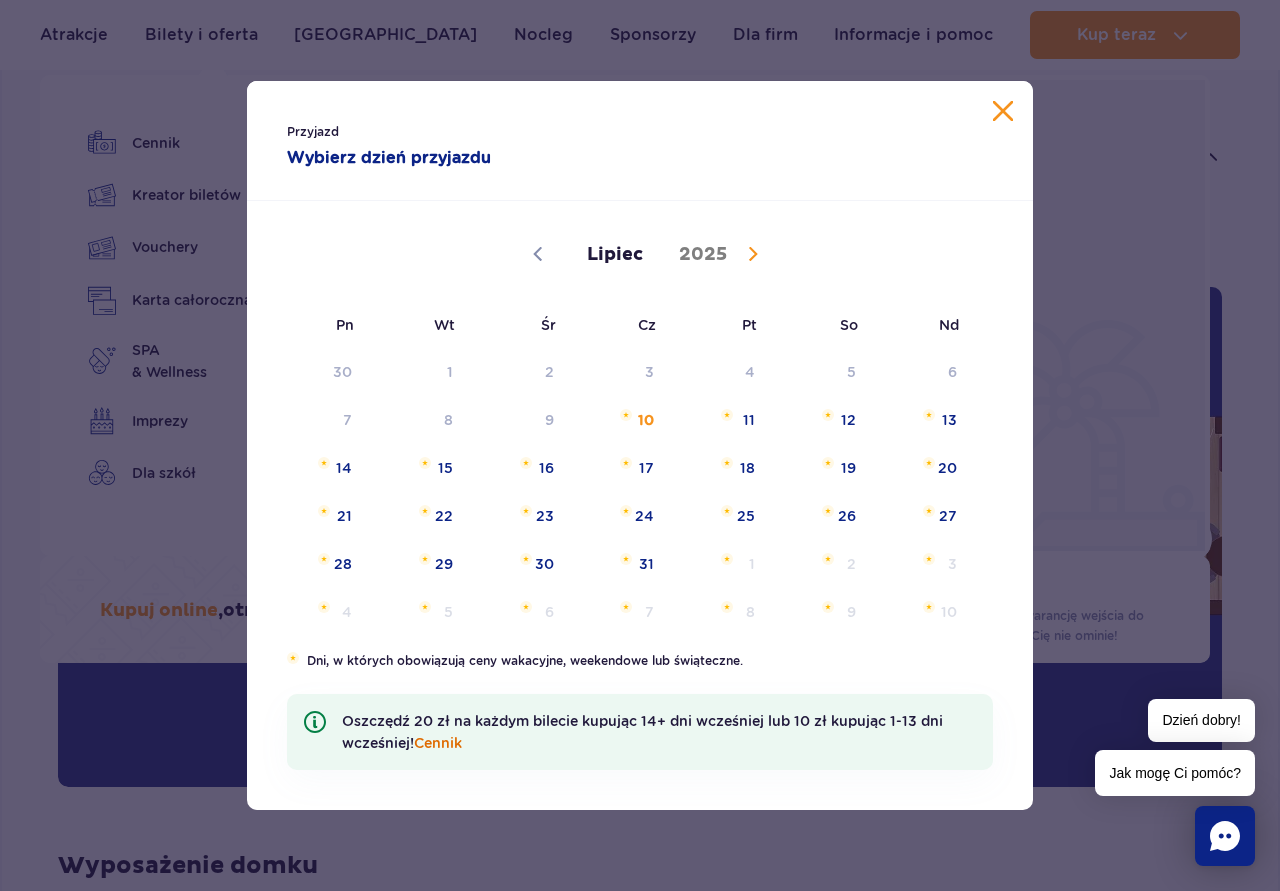 click on "Cennik" at bounding box center (438, 743) 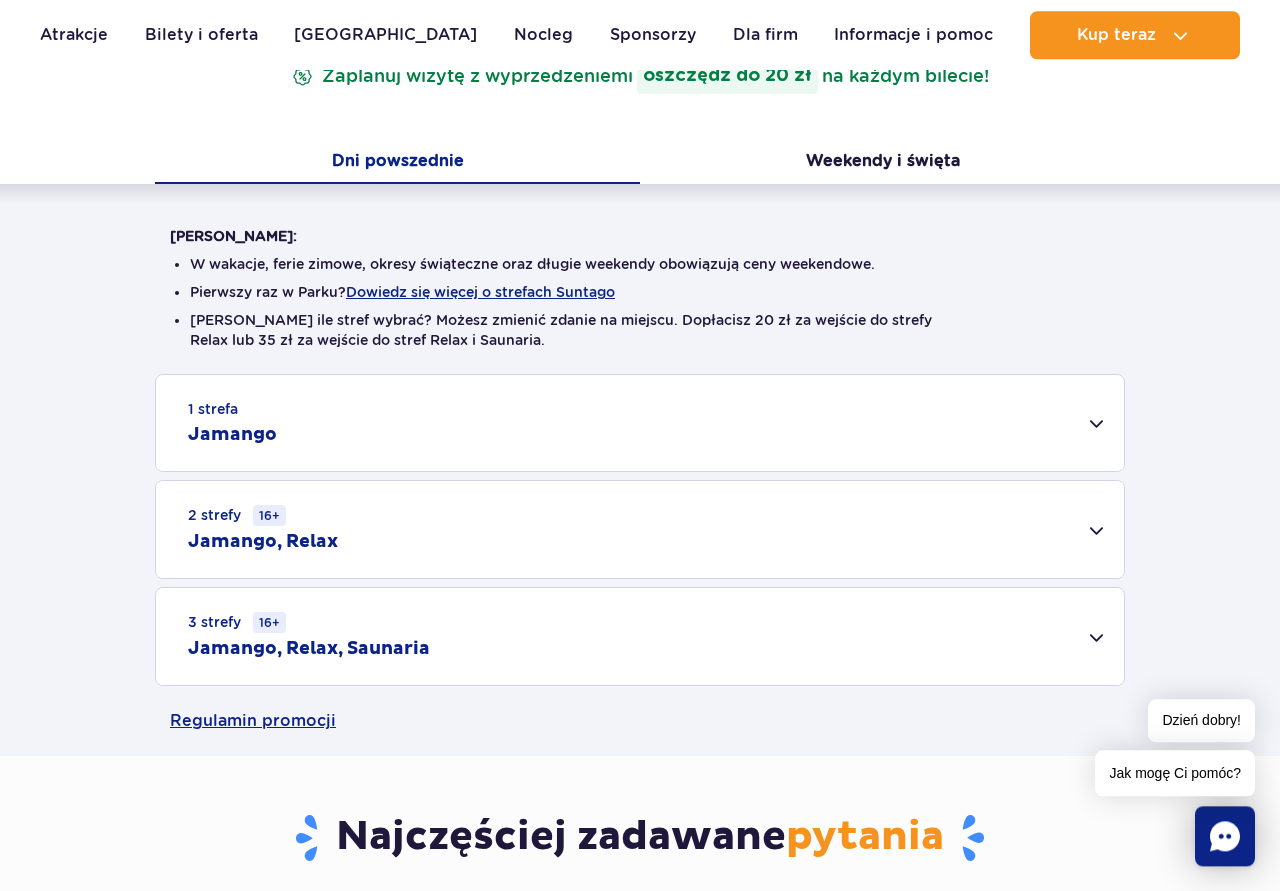 scroll, scrollTop: 408, scrollLeft: 0, axis: vertical 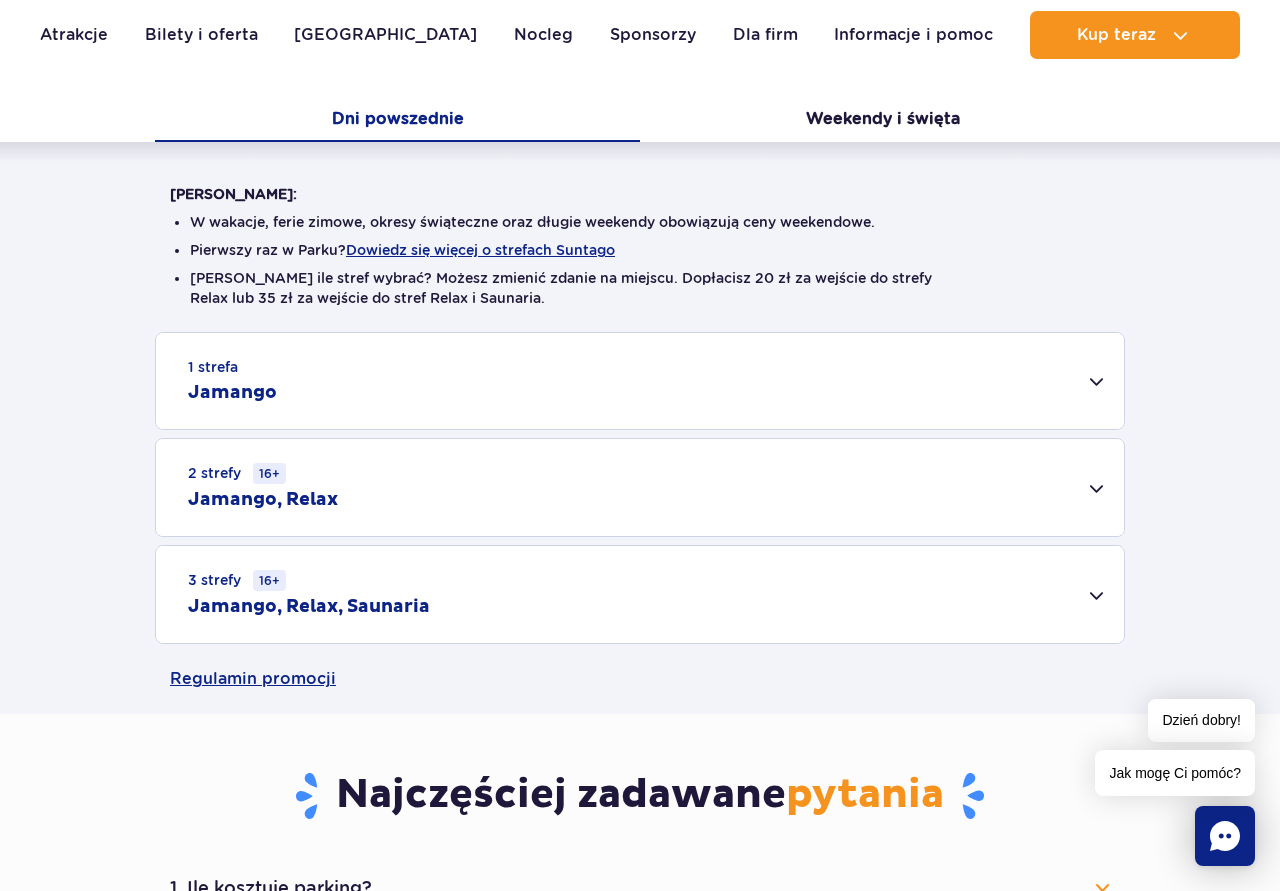click on "2 strefy  16+
Jamango, Relax" at bounding box center [640, 487] 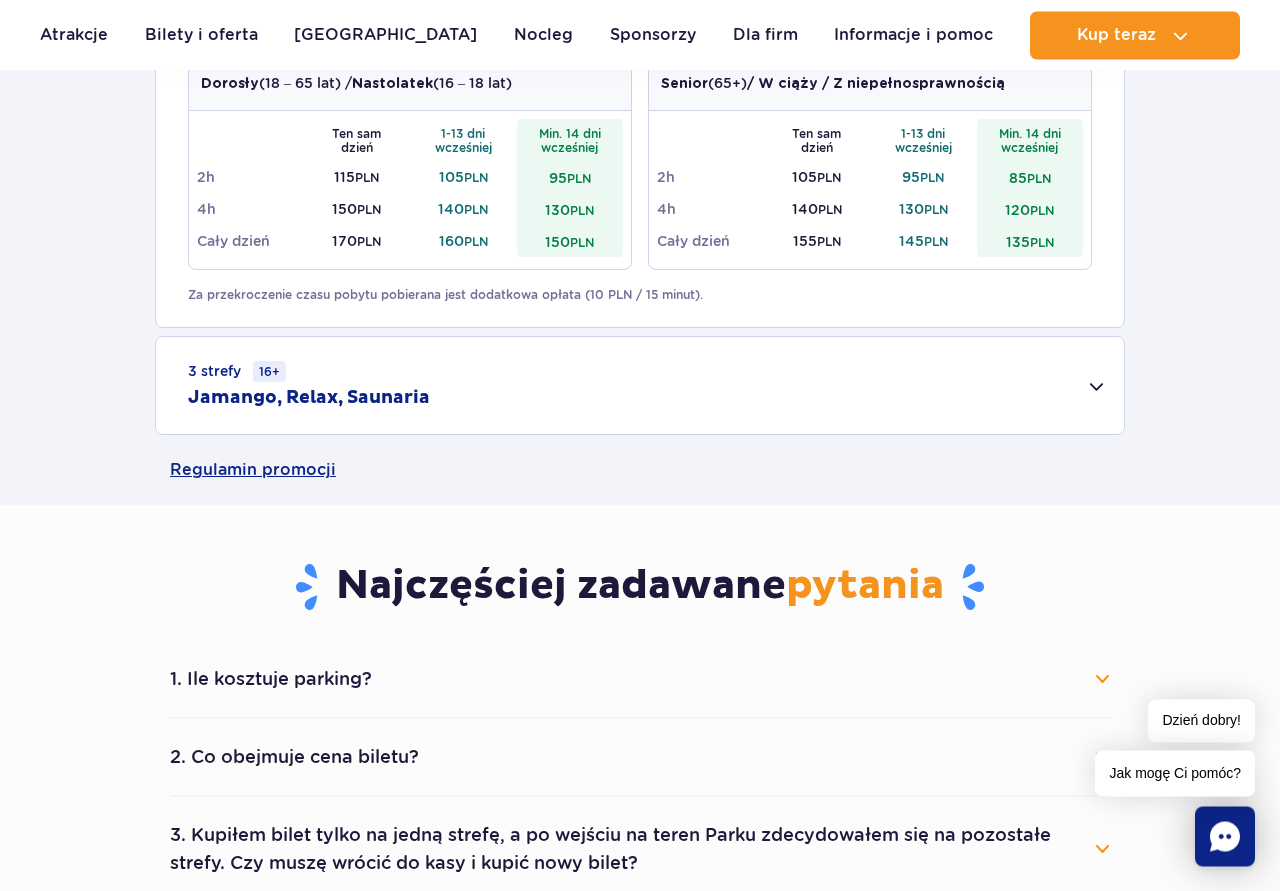 scroll, scrollTop: 1020, scrollLeft: 0, axis: vertical 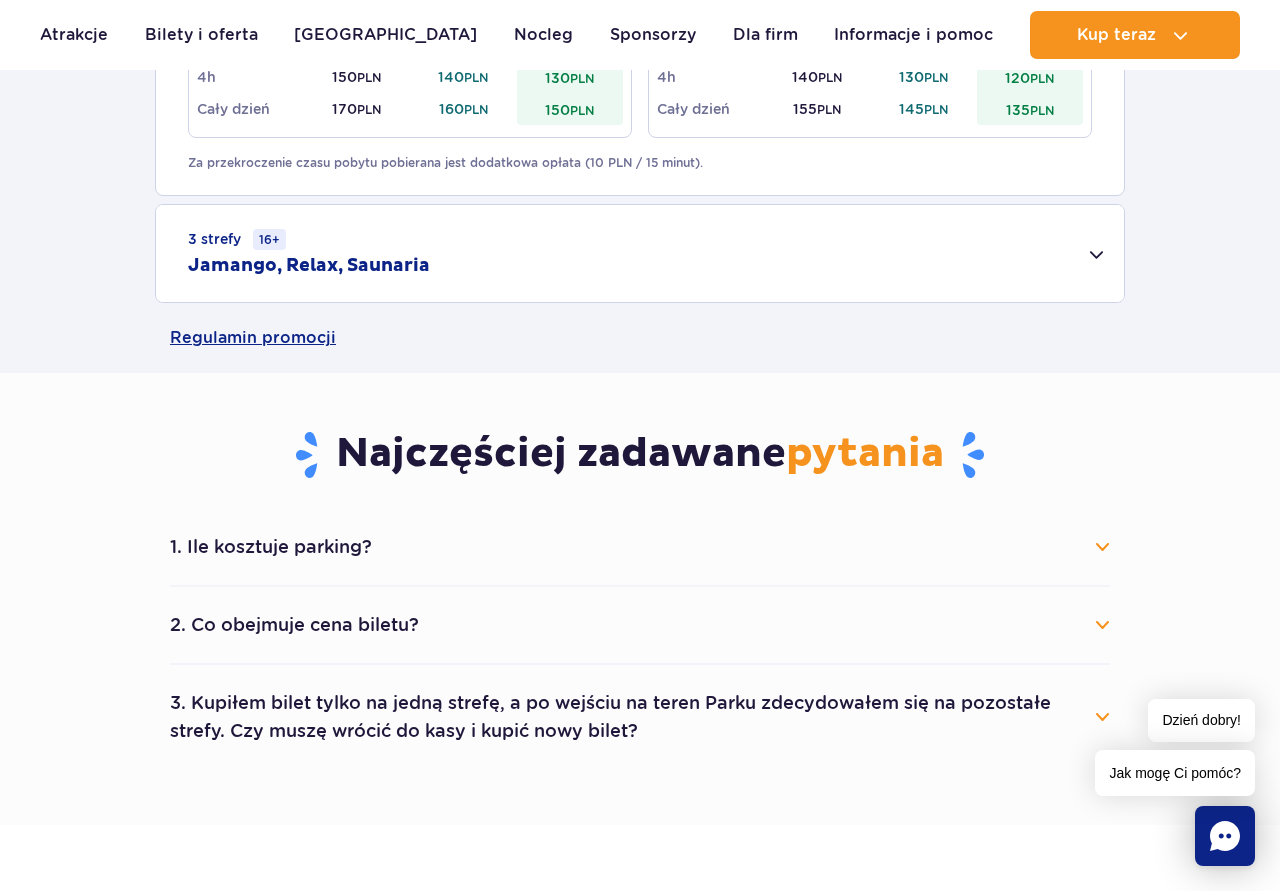 click on "2. Co obejmuje cena biletu?" at bounding box center (640, 625) 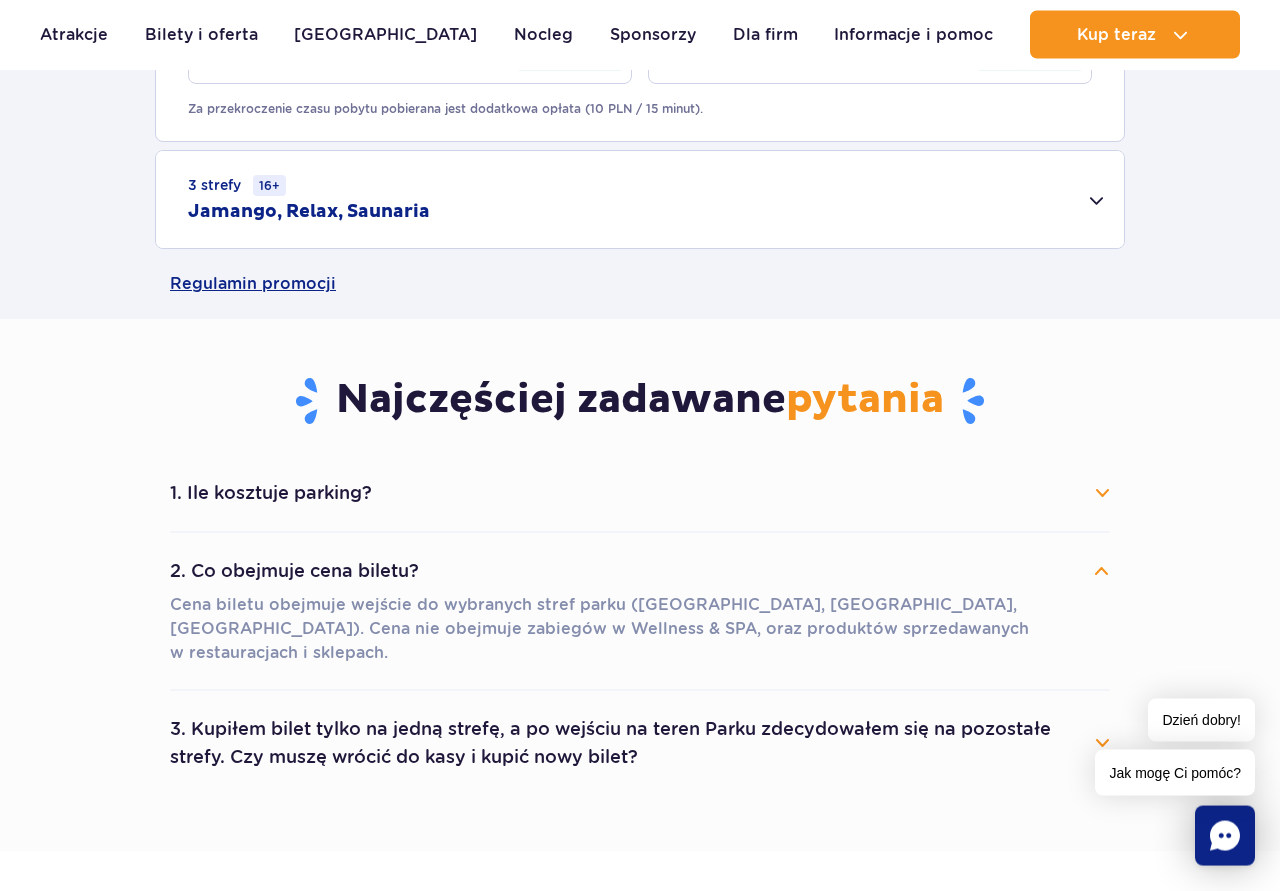 scroll, scrollTop: 1122, scrollLeft: 0, axis: vertical 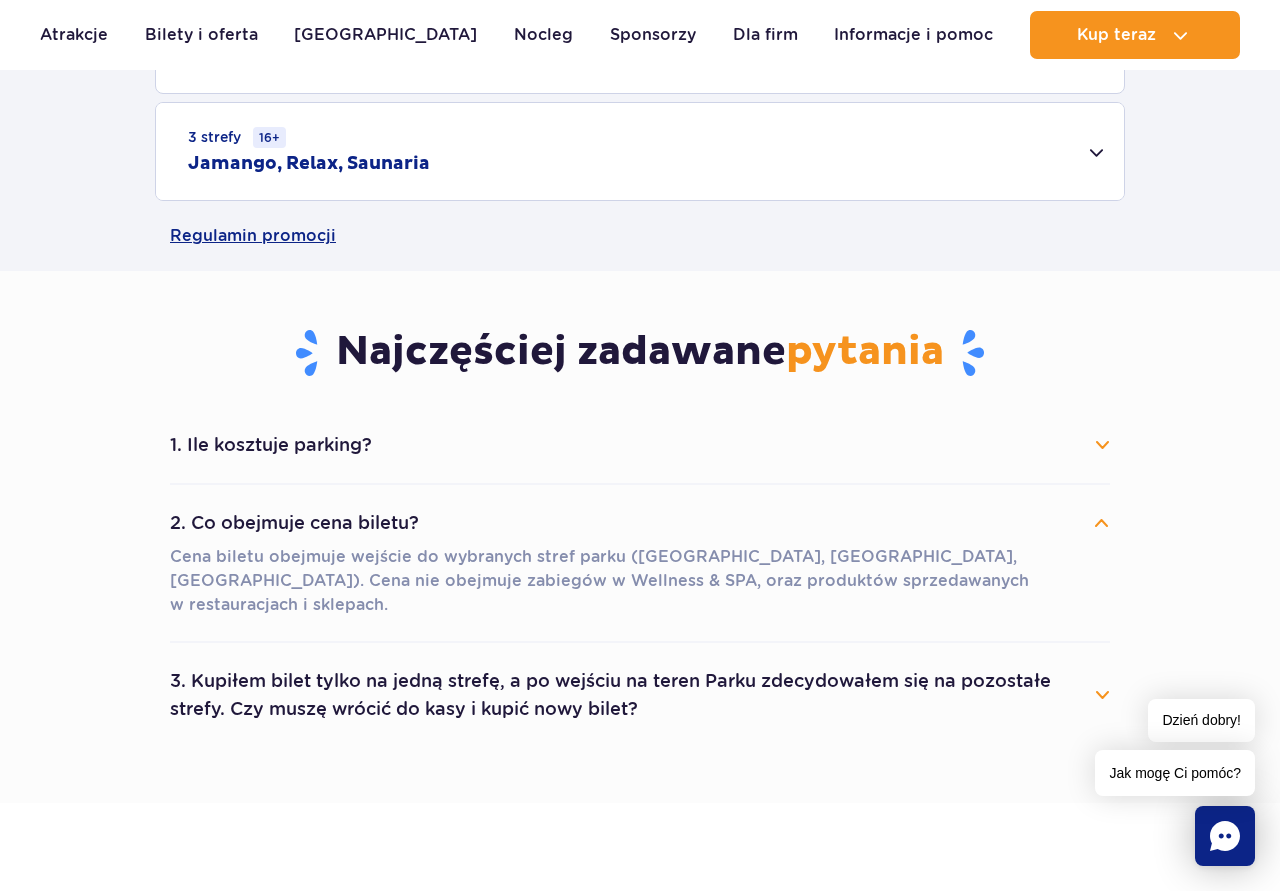 click on "3. Kupiłem bilet tylko na jedną strefę, a po wejściu na teren Parku zdecydowałem się na pozostałe strefy. Czy muszę wrócić do kasy i kupić nowy bilet?" at bounding box center (640, 695) 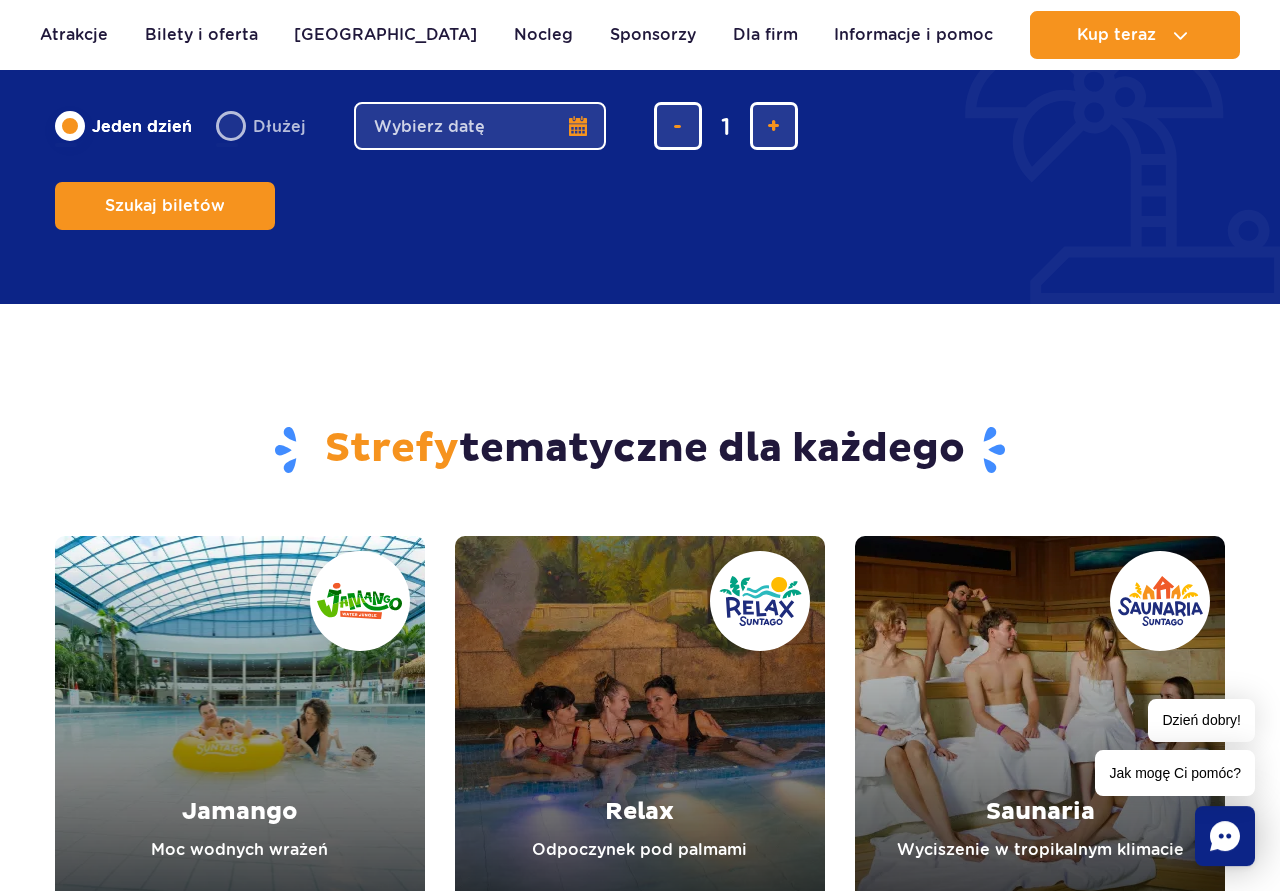 scroll, scrollTop: 2448, scrollLeft: 0, axis: vertical 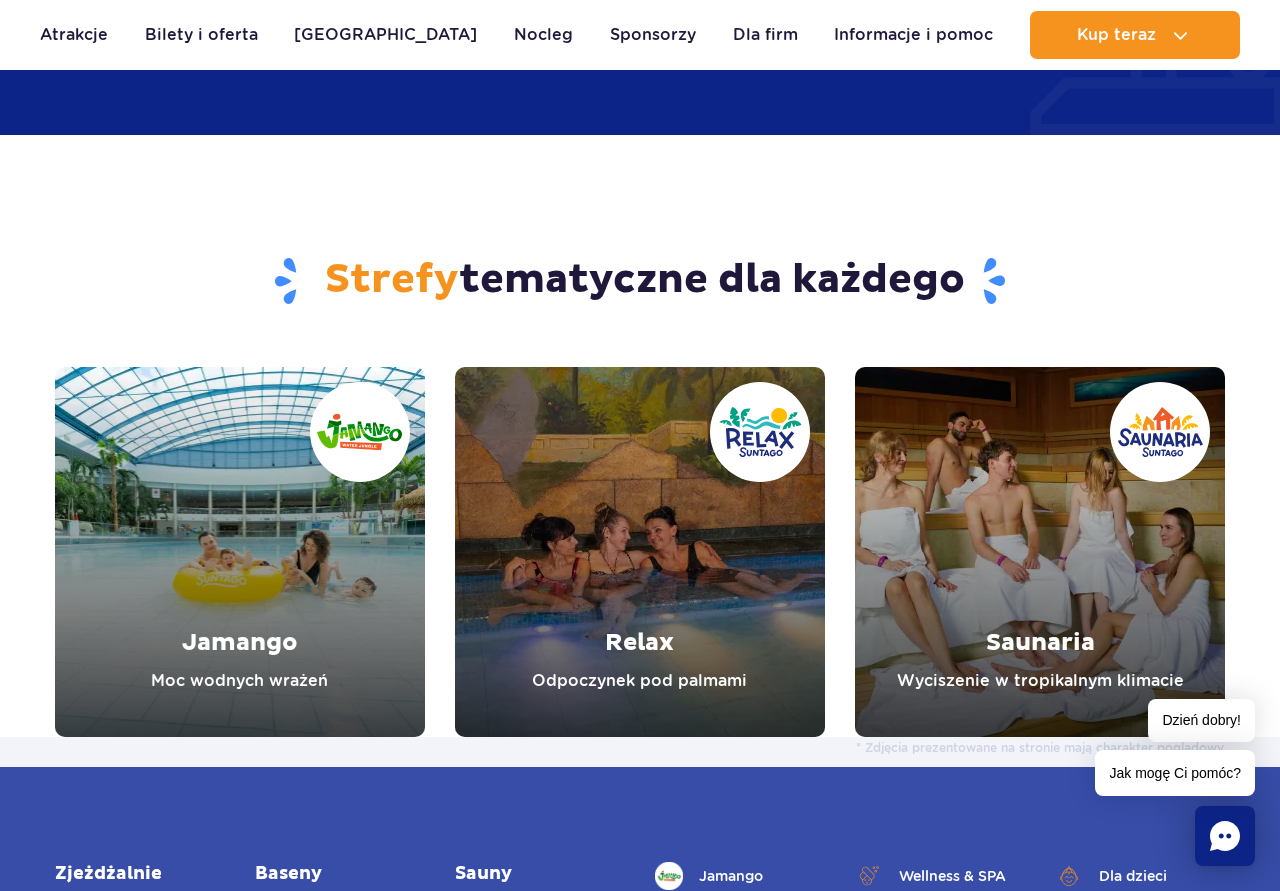 click at bounding box center [640, 552] 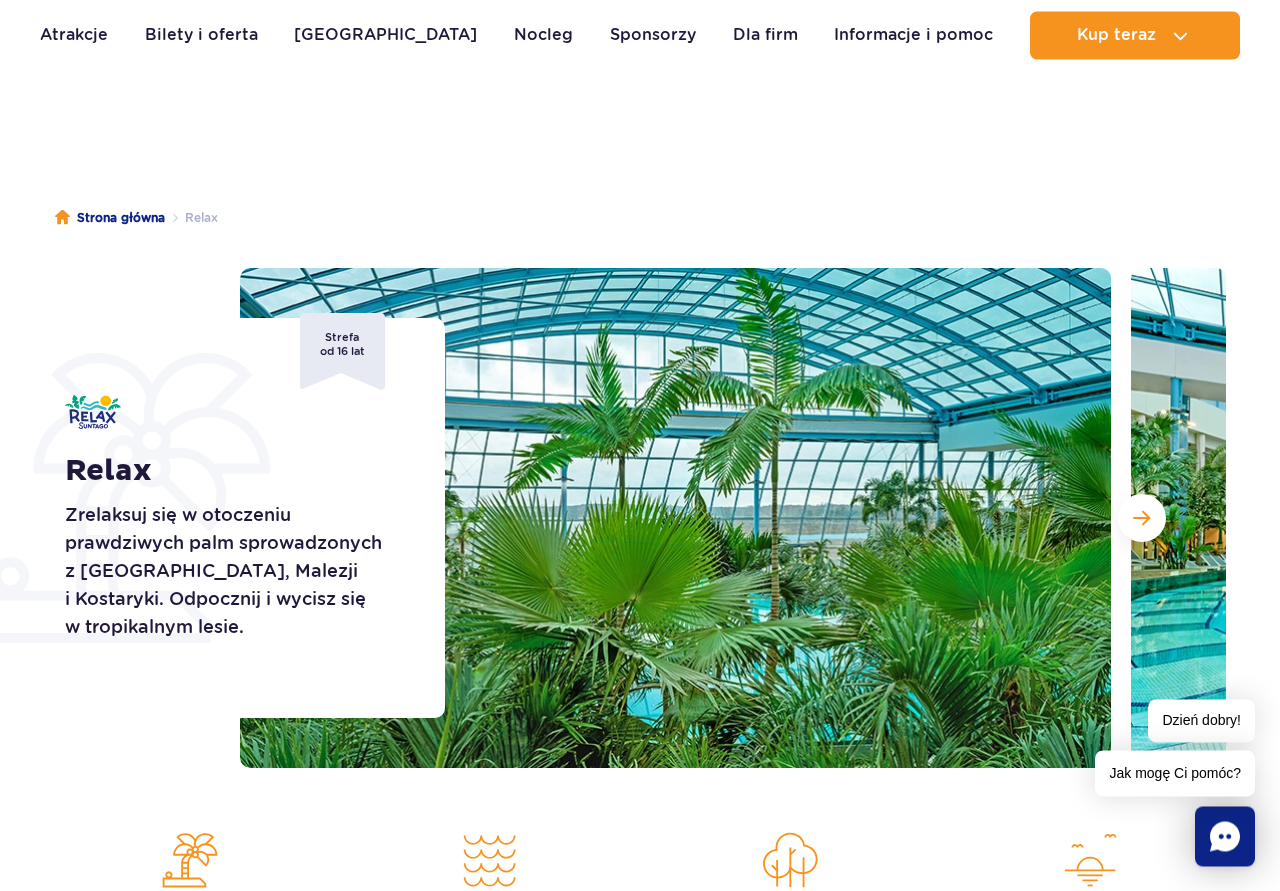 scroll, scrollTop: 102, scrollLeft: 0, axis: vertical 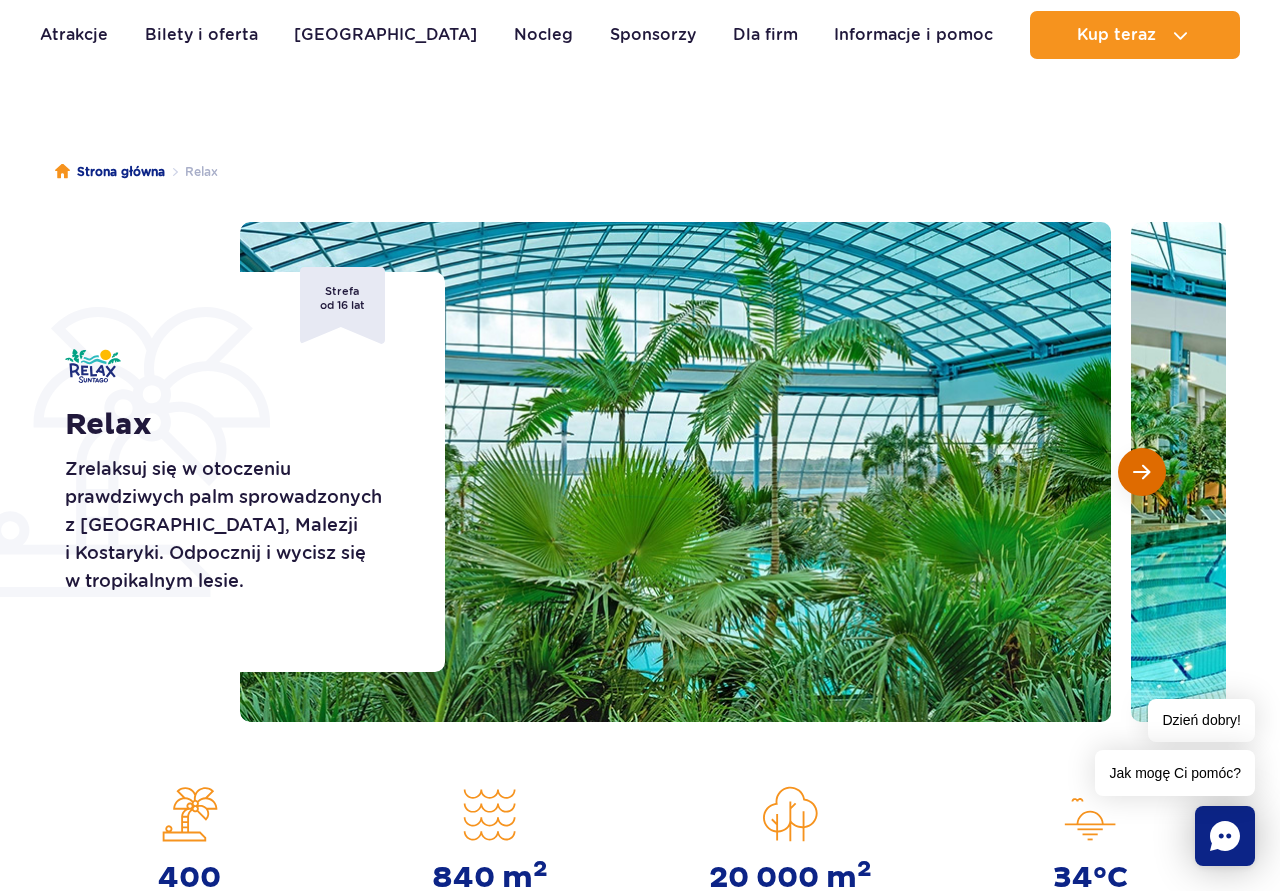 click at bounding box center [1142, 472] 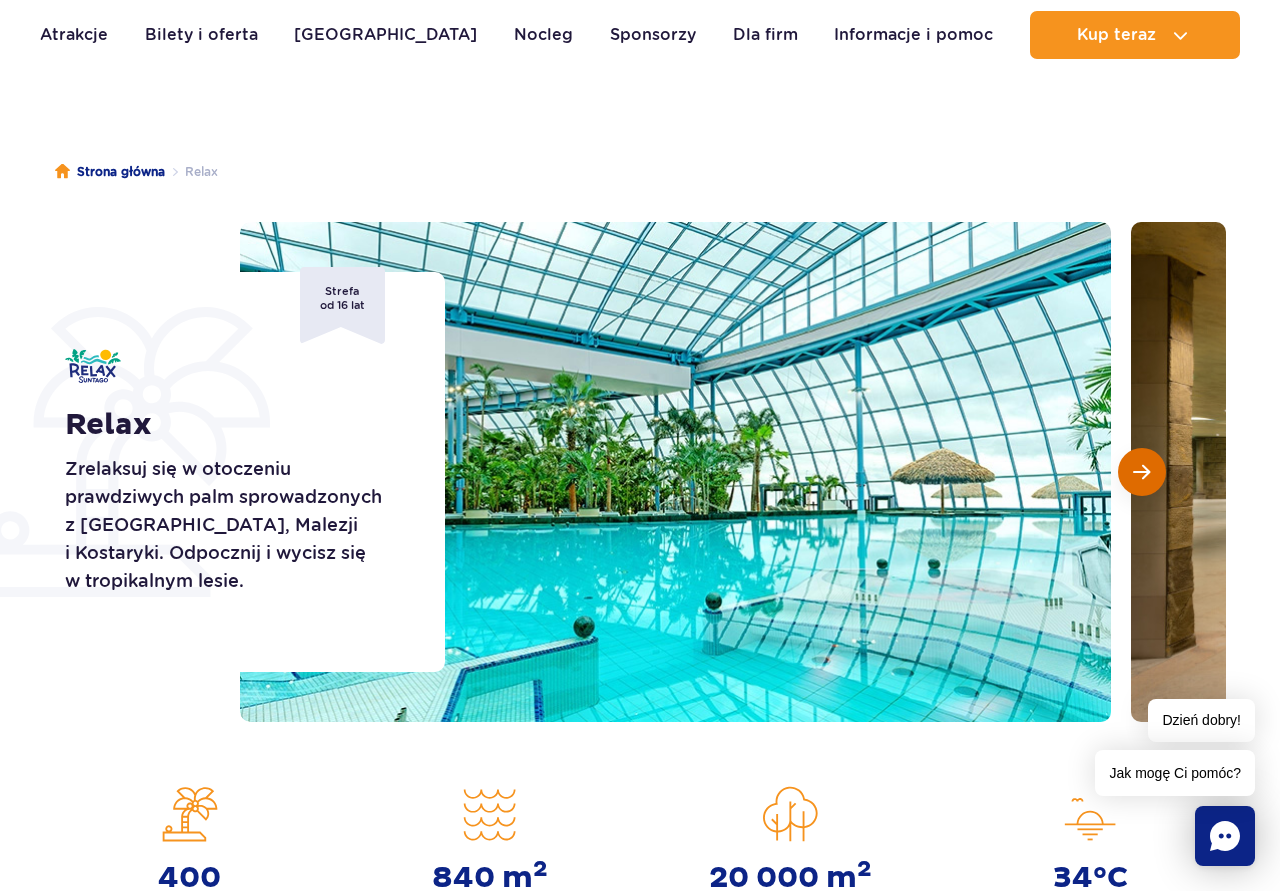 click at bounding box center [1141, 472] 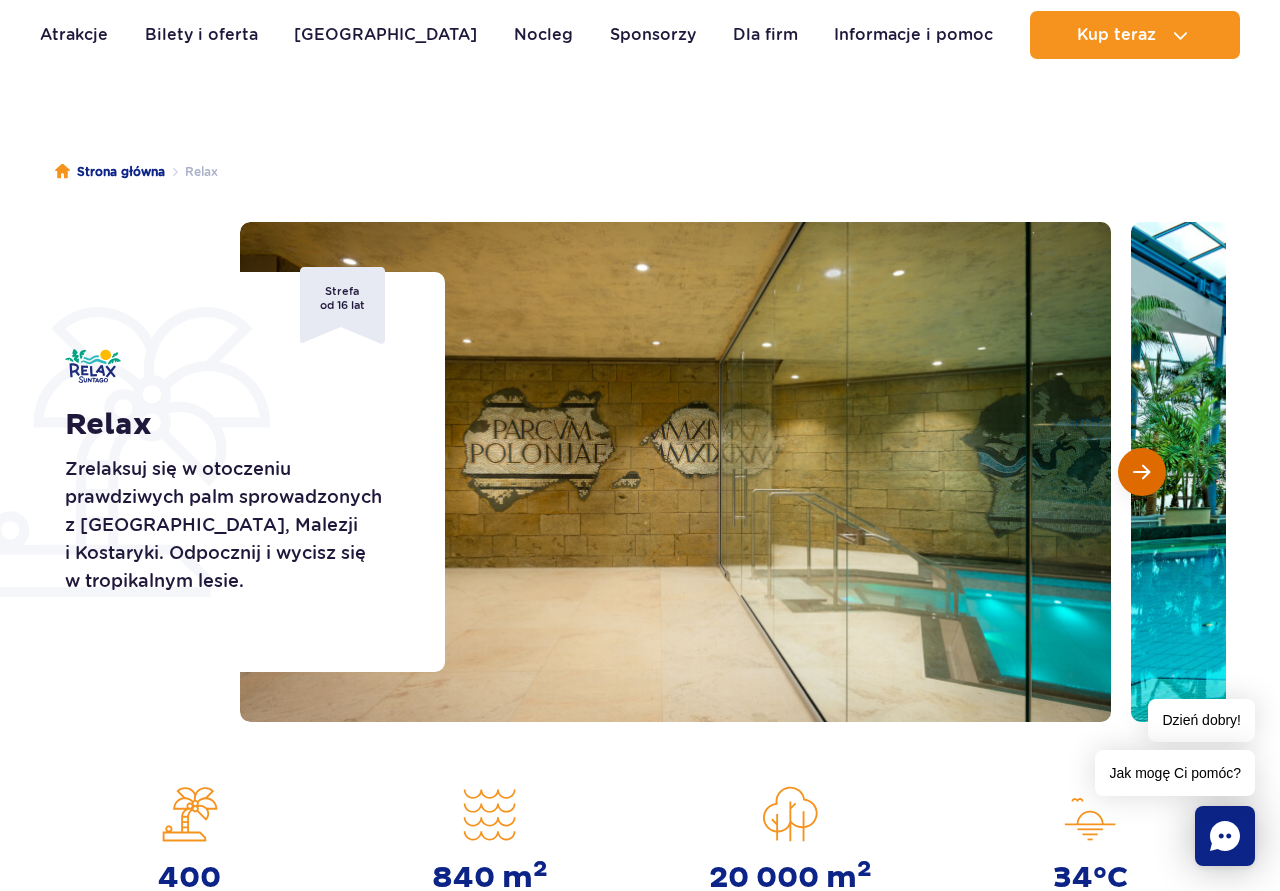 click at bounding box center (1141, 472) 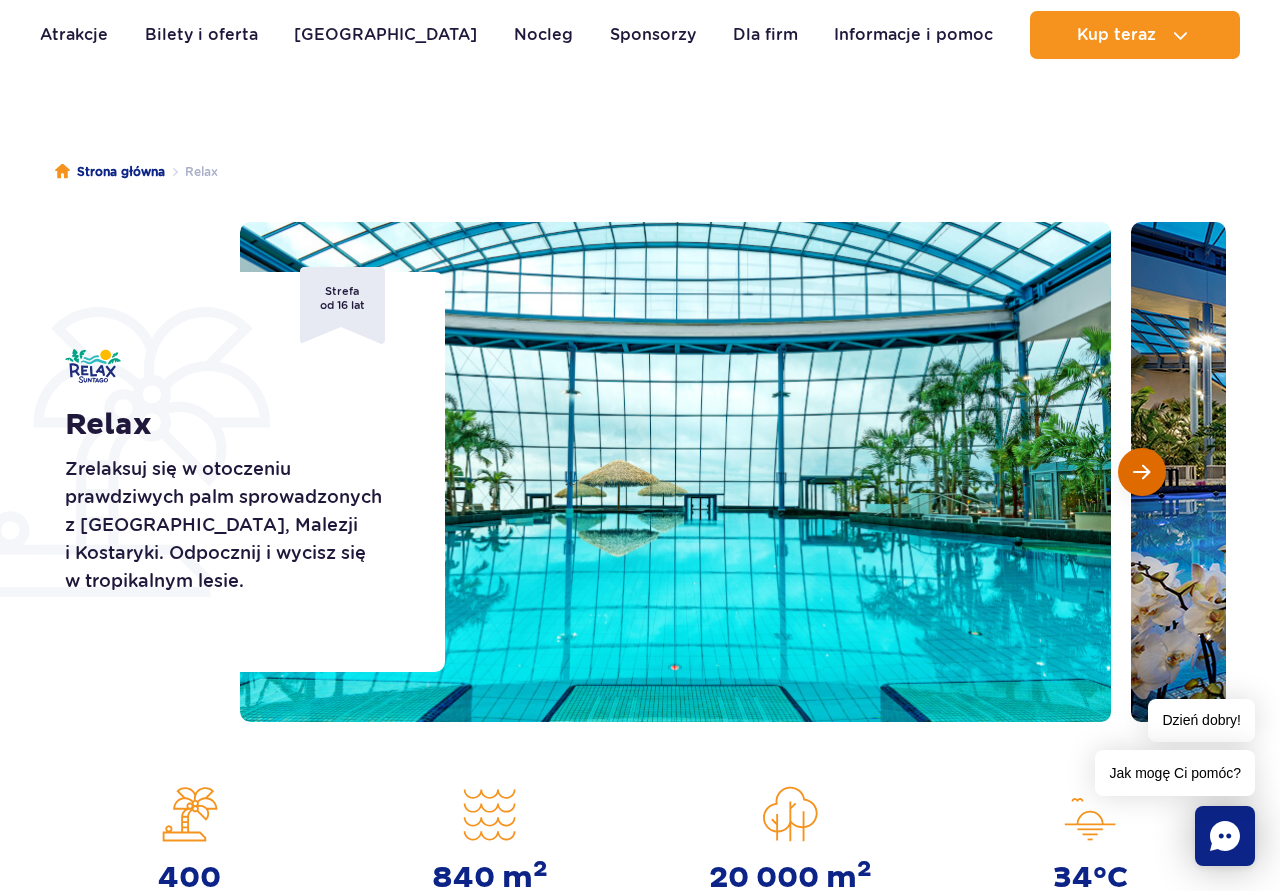 click at bounding box center [1141, 472] 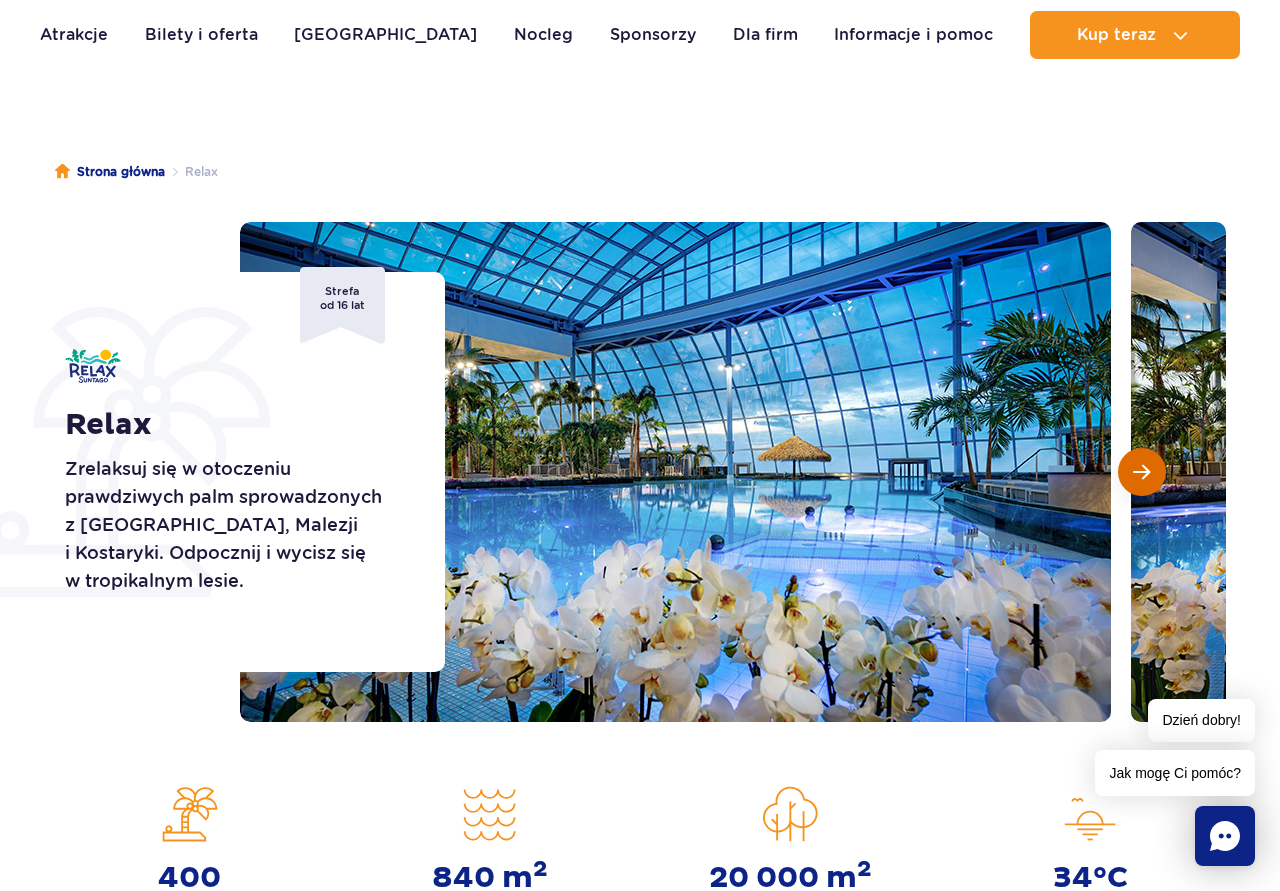 click at bounding box center [1141, 472] 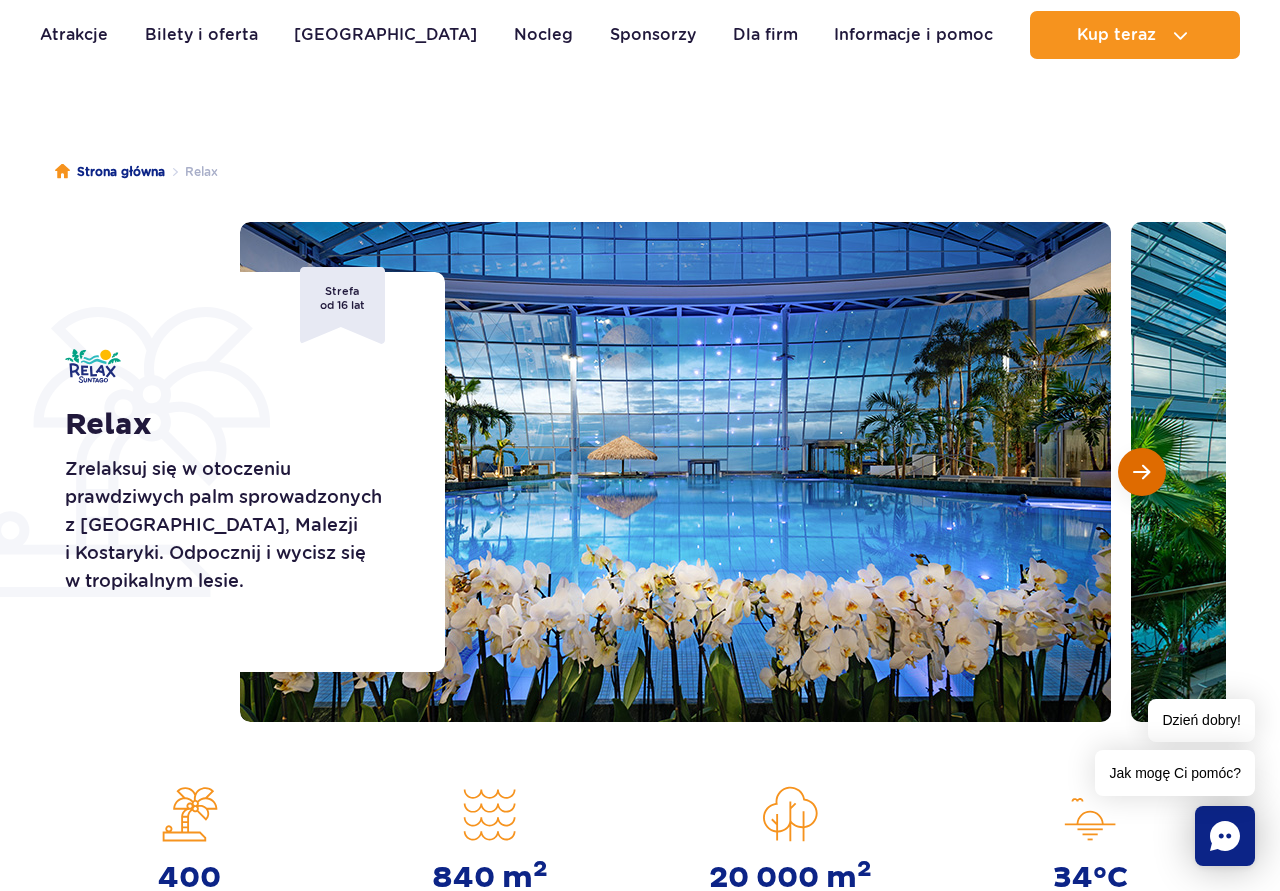 click at bounding box center [1141, 472] 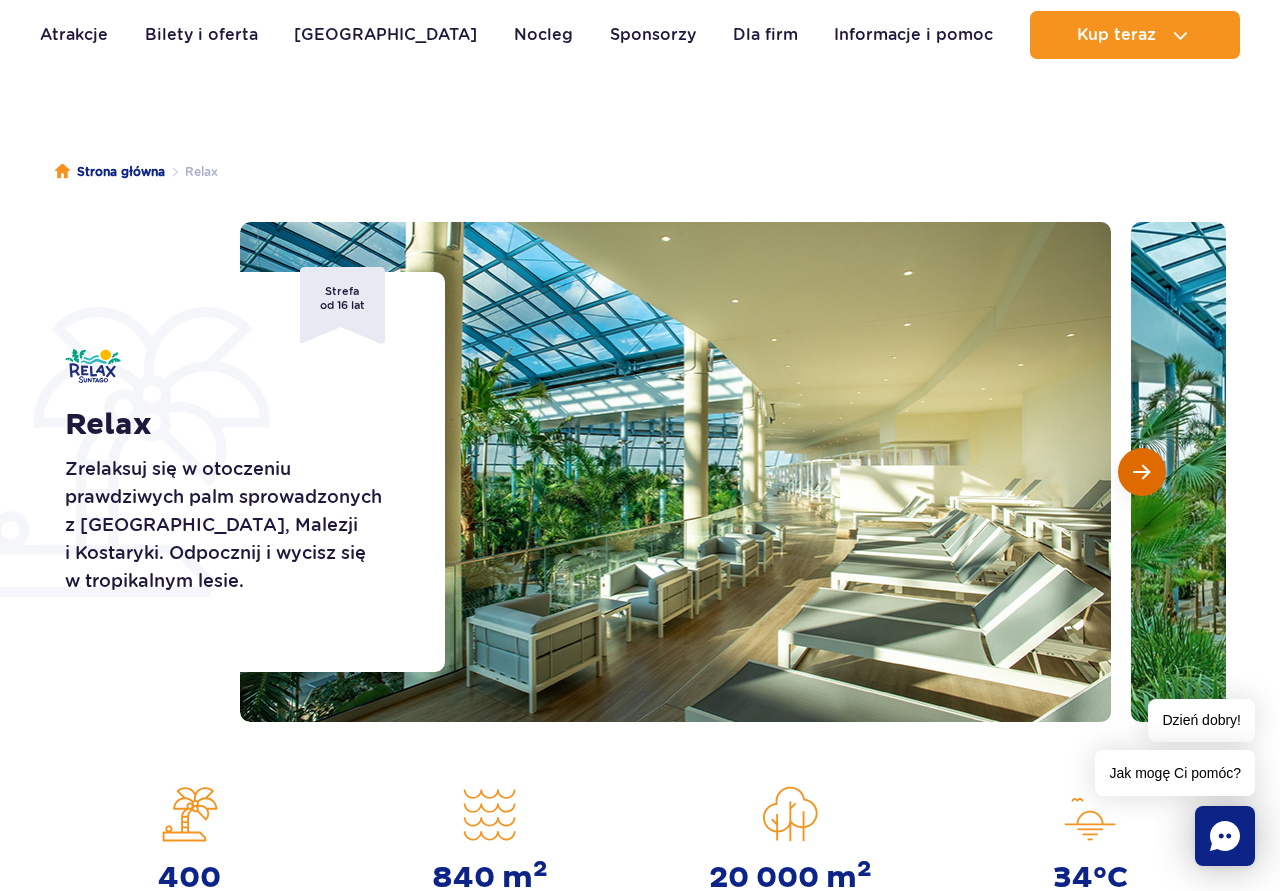 click at bounding box center (1141, 472) 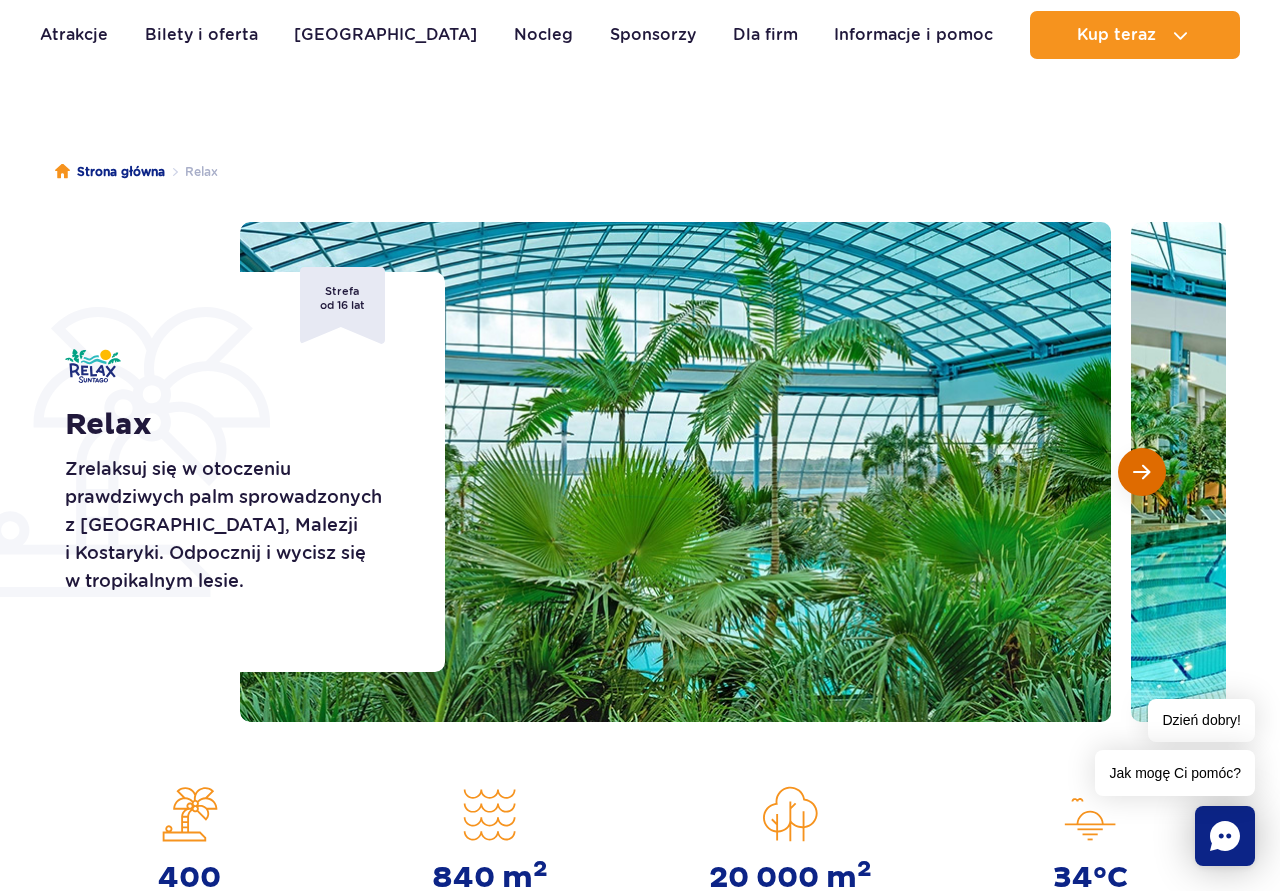 click at bounding box center (1141, 472) 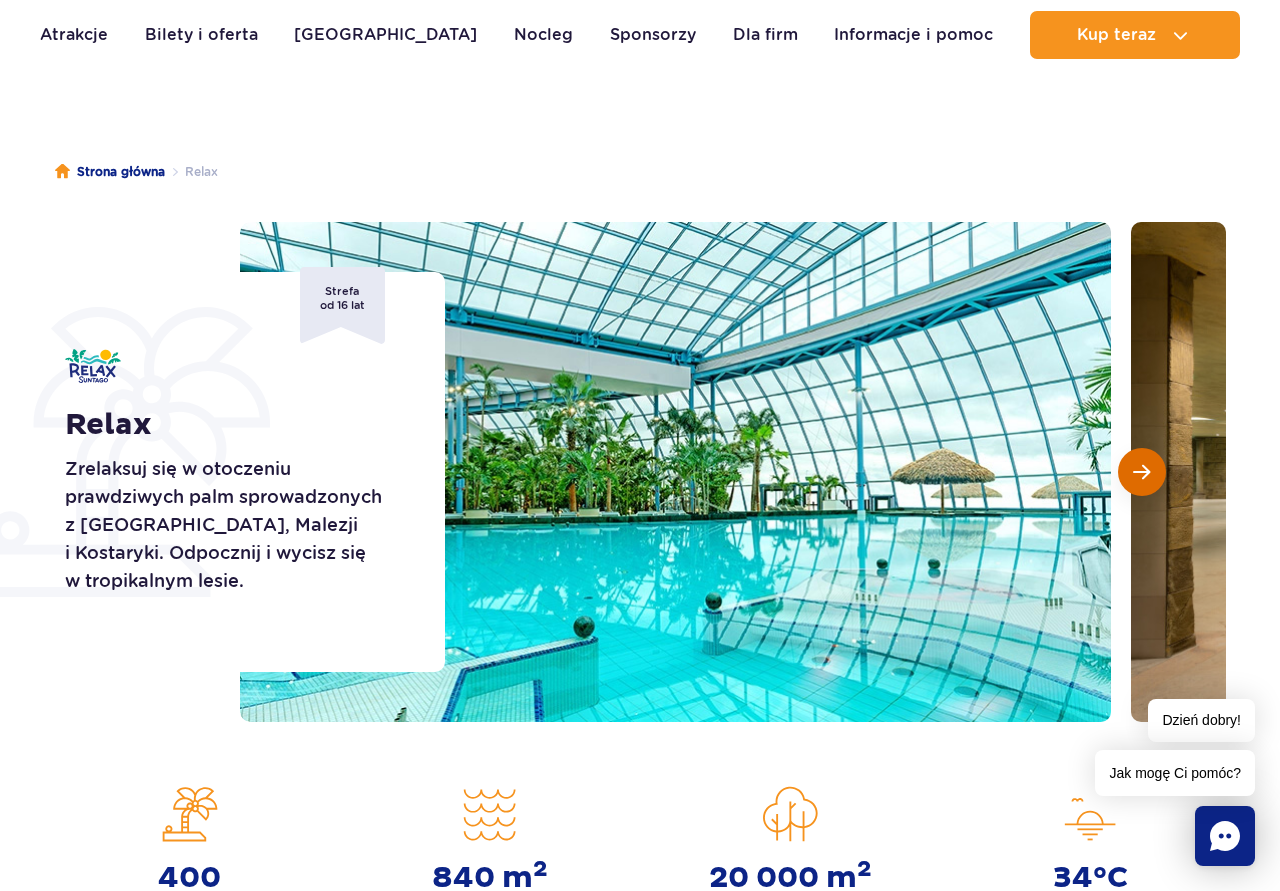 click at bounding box center (1141, 472) 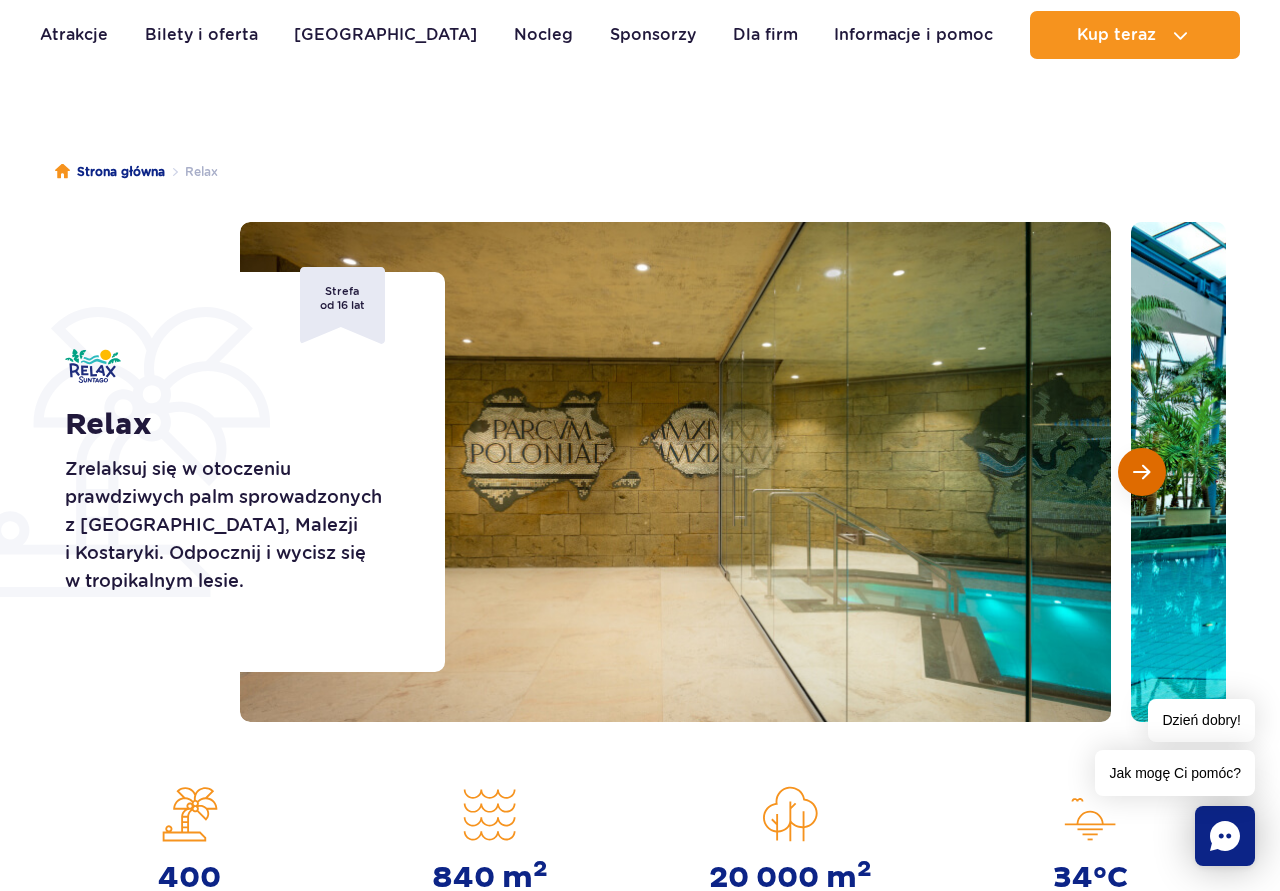 click at bounding box center (1141, 472) 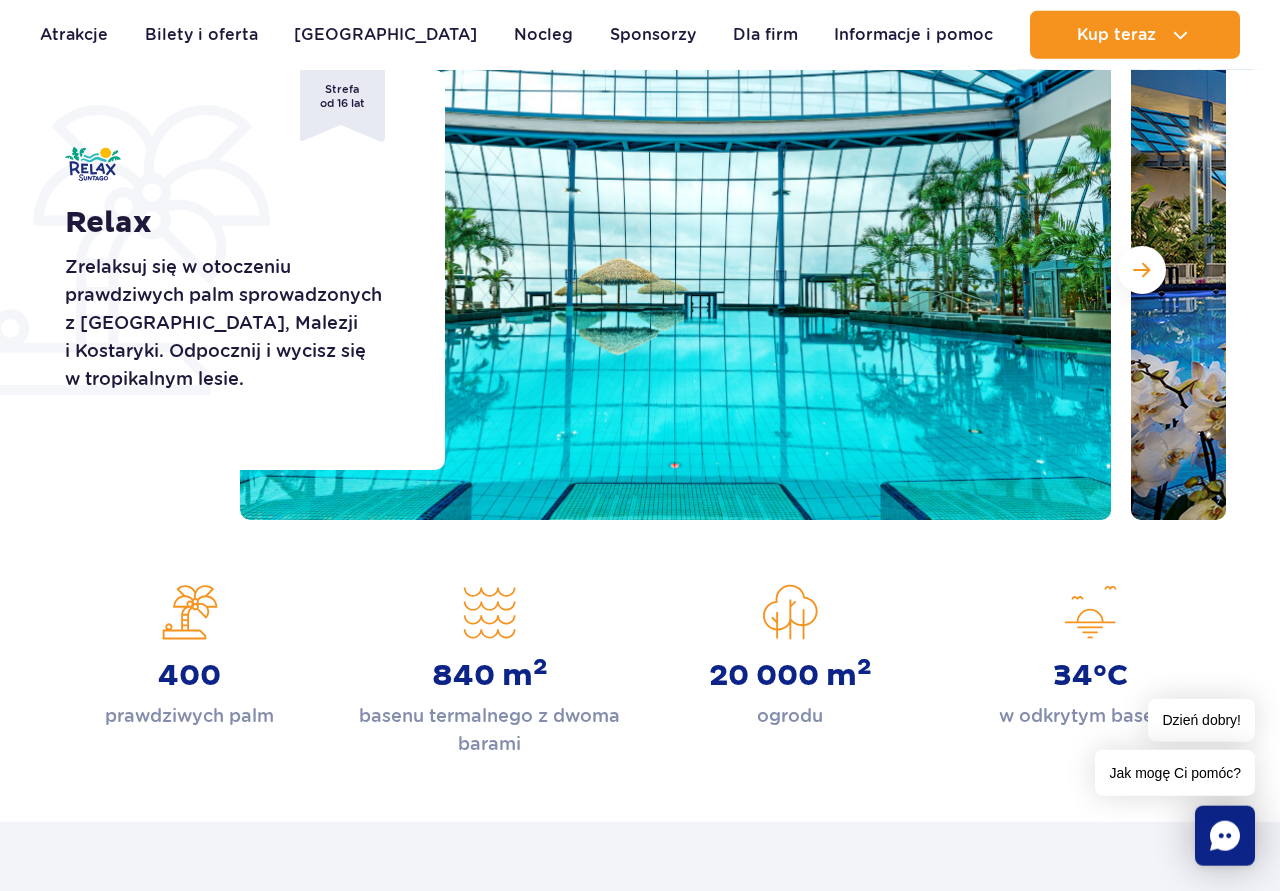 scroll, scrollTop: 306, scrollLeft: 0, axis: vertical 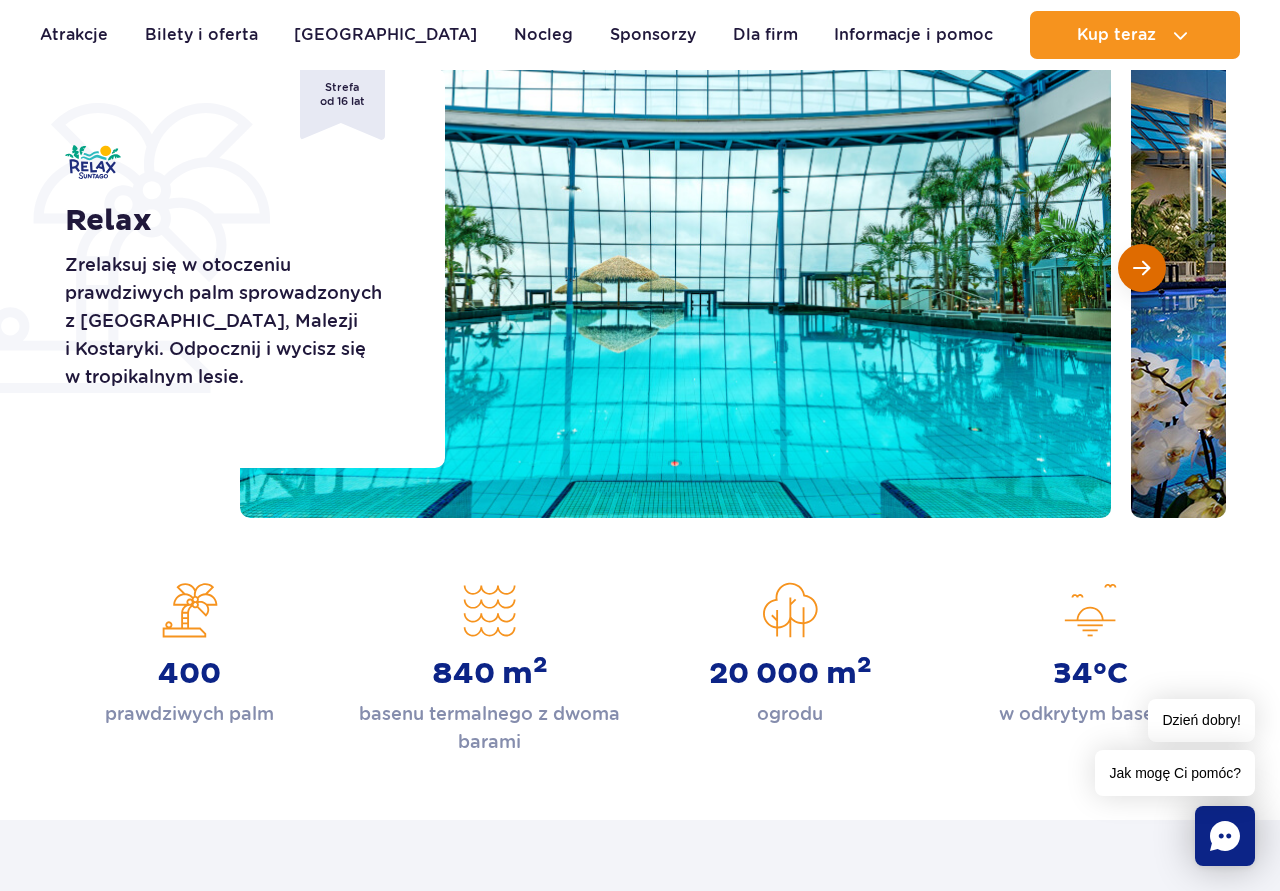 click at bounding box center [1141, 268] 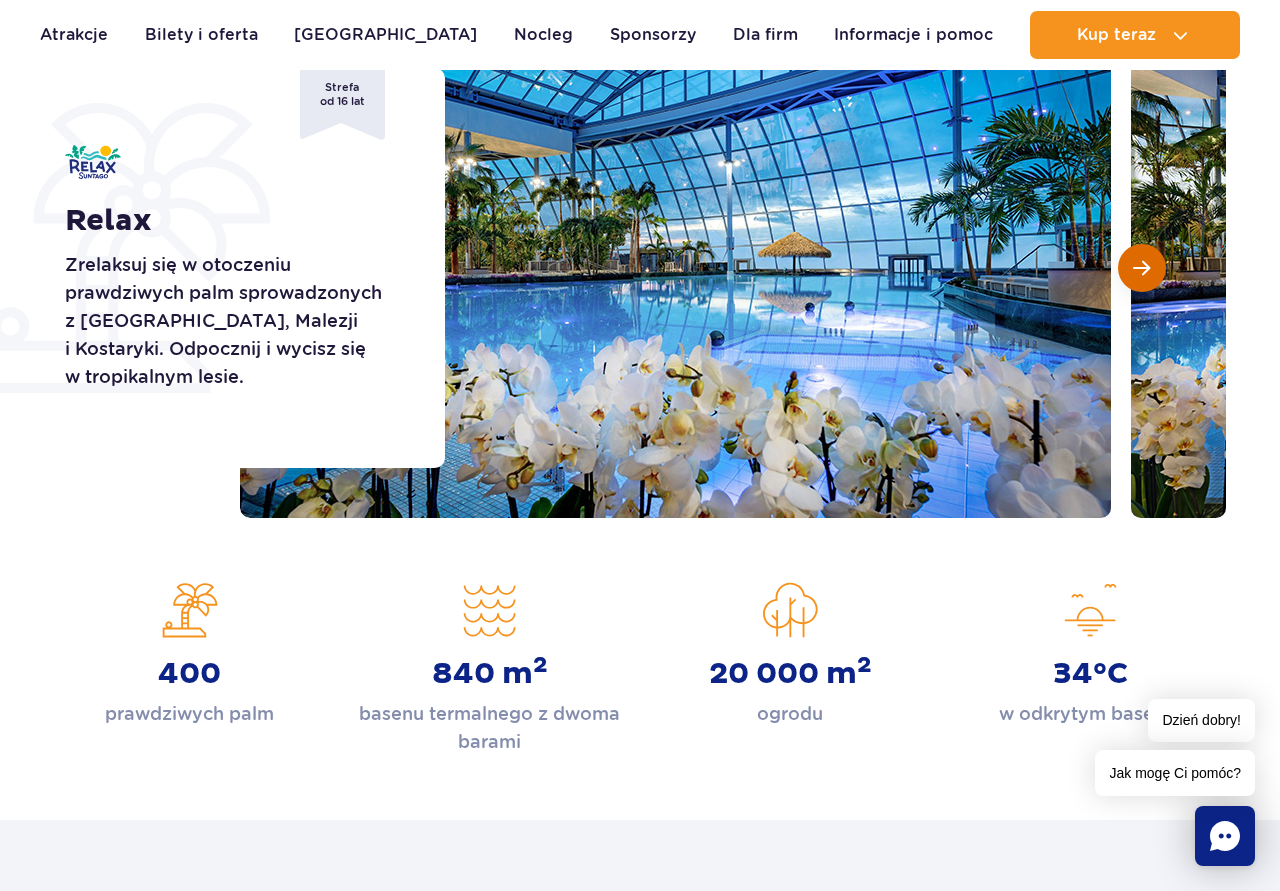 click at bounding box center [1141, 268] 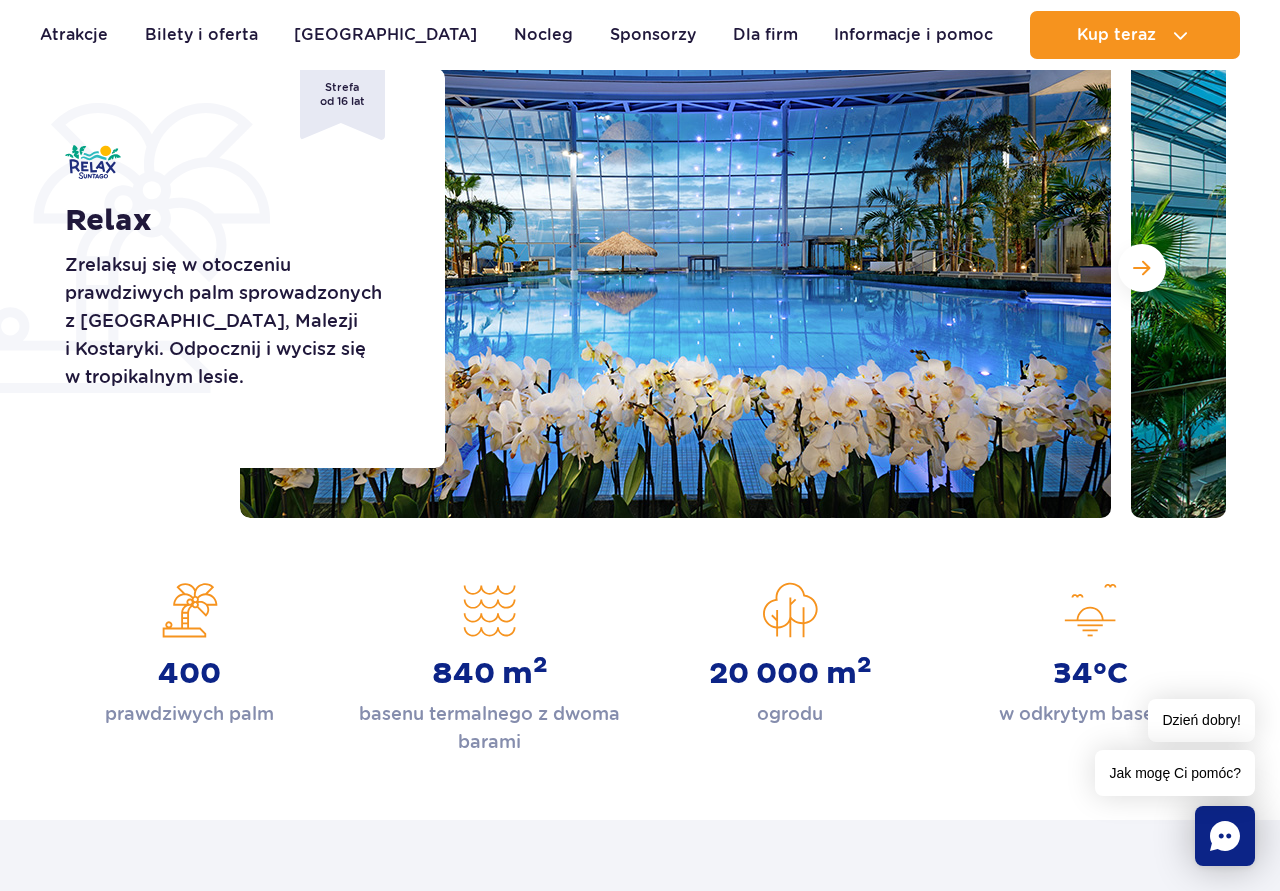 click on "20 000 m 2
ogrodu" at bounding box center [790, 669] 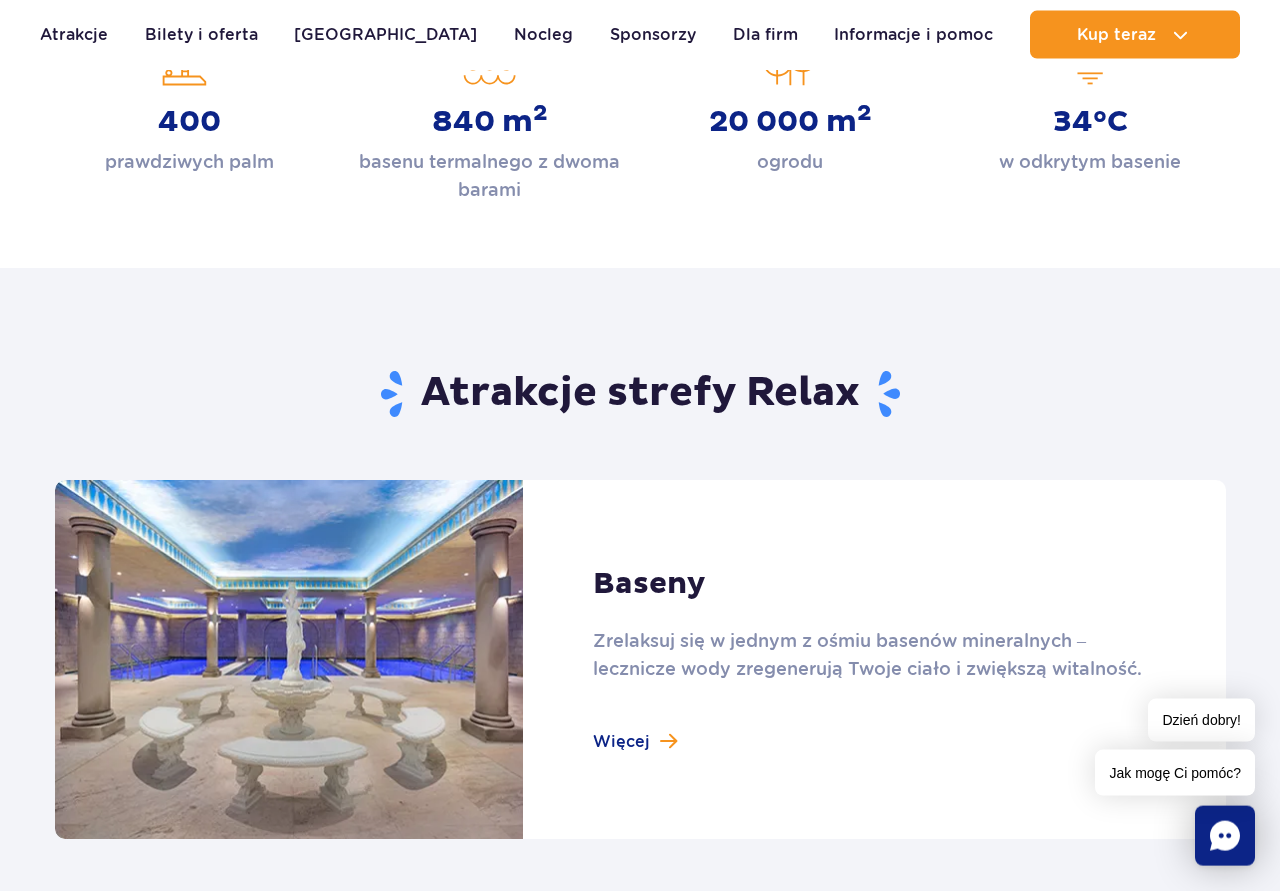 scroll, scrollTop: 918, scrollLeft: 0, axis: vertical 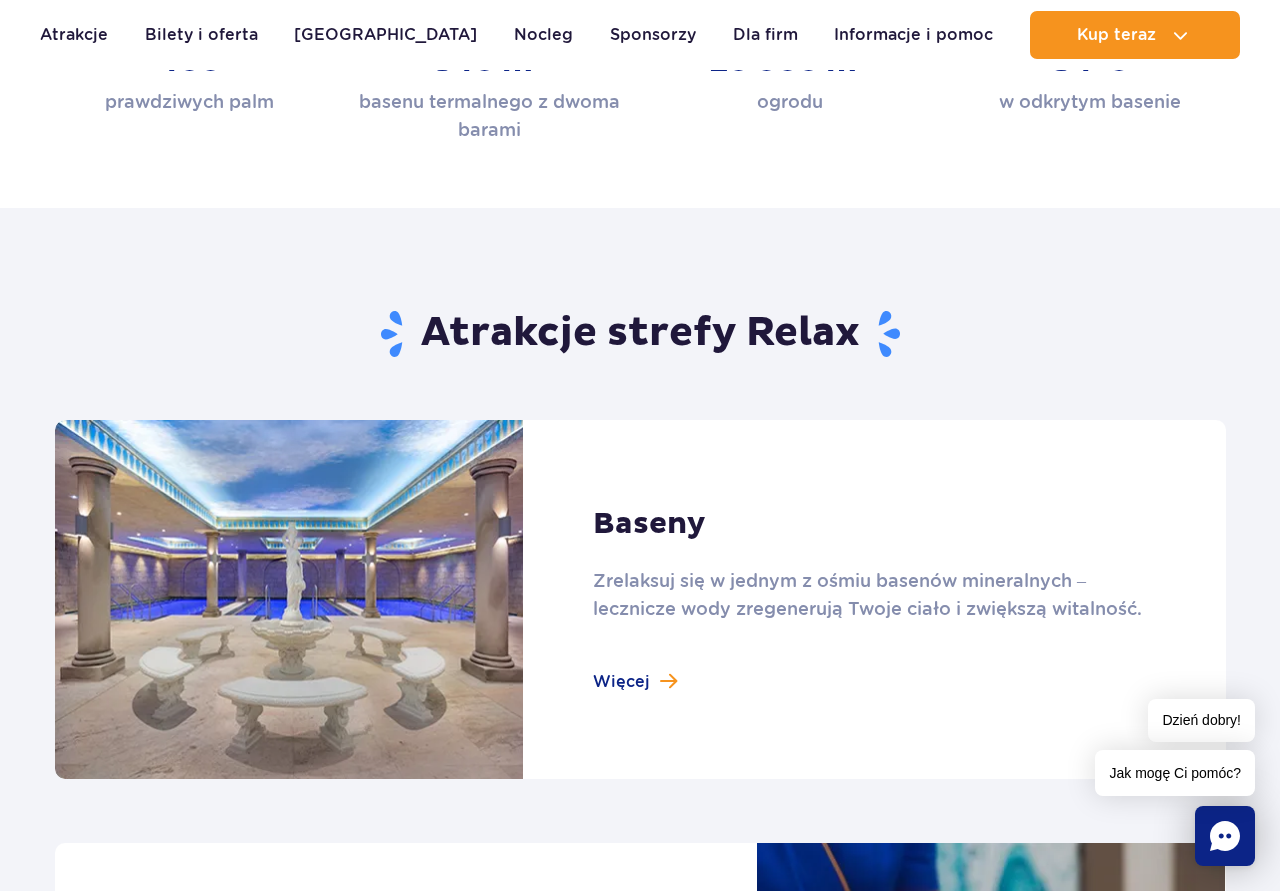 click at bounding box center [640, 599] 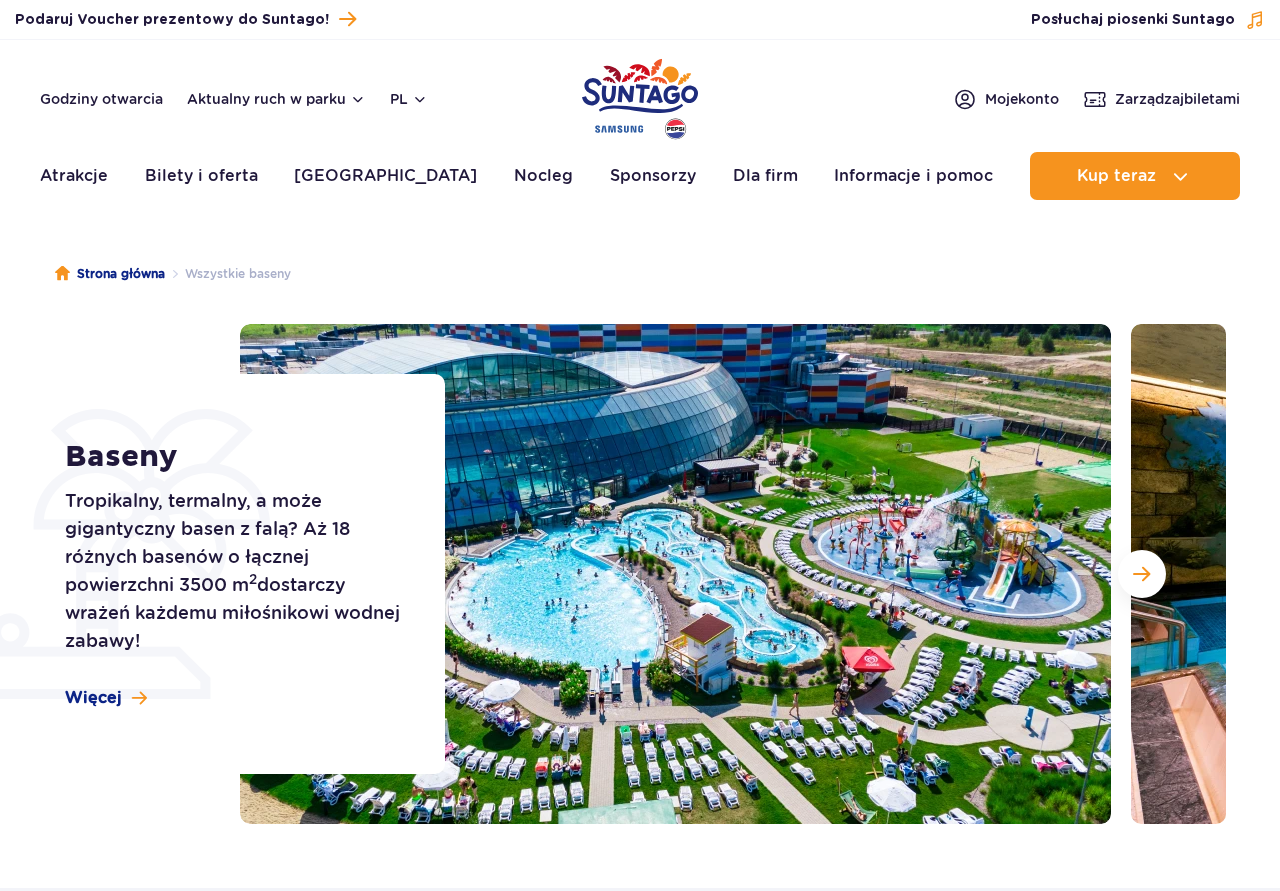 scroll, scrollTop: 0, scrollLeft: 0, axis: both 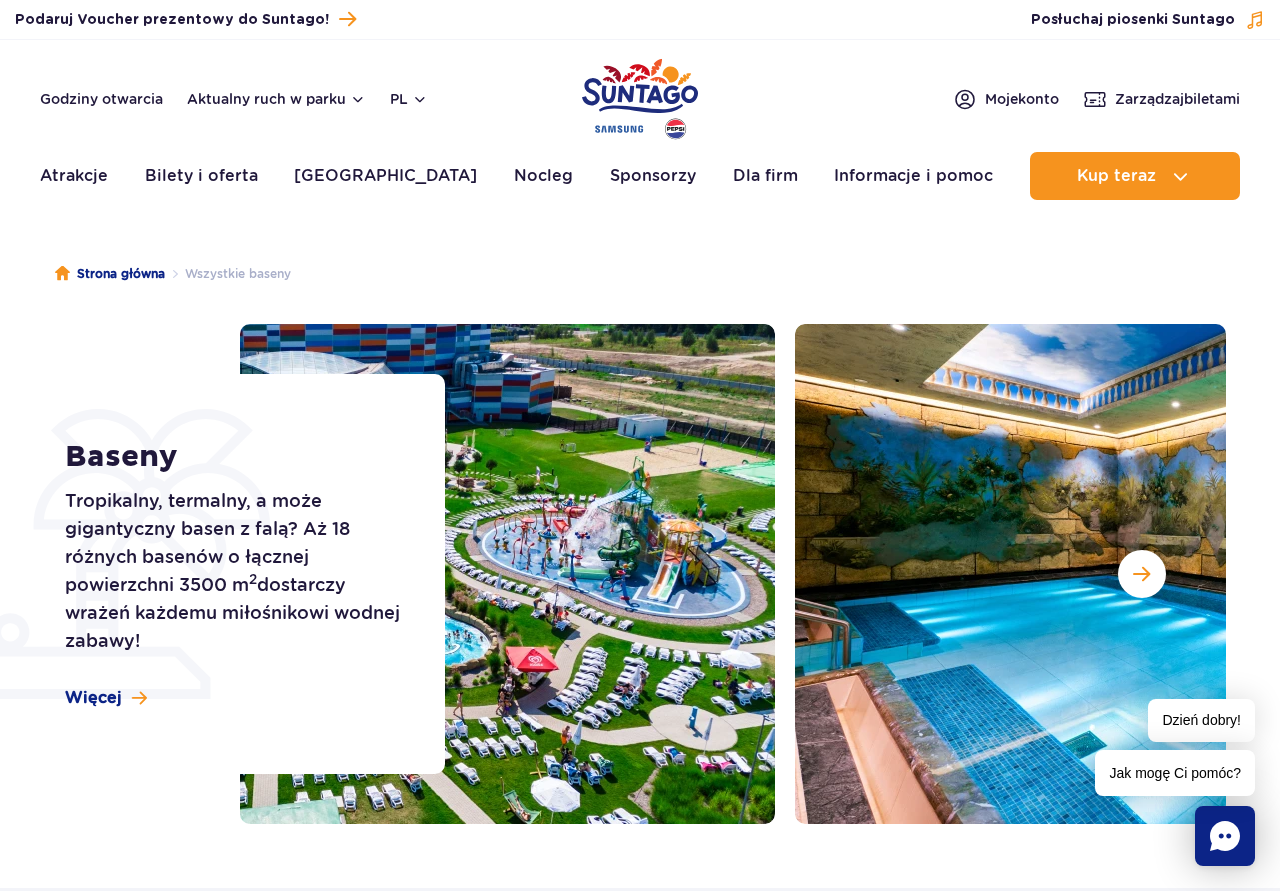 click at bounding box center (339, 574) 